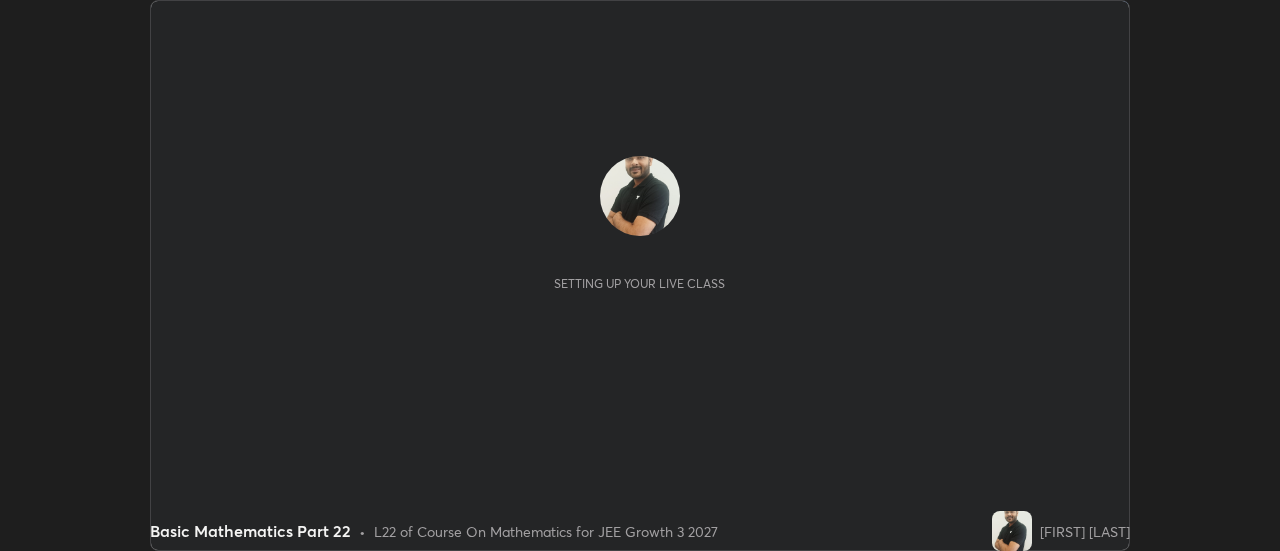 scroll, scrollTop: 0, scrollLeft: 0, axis: both 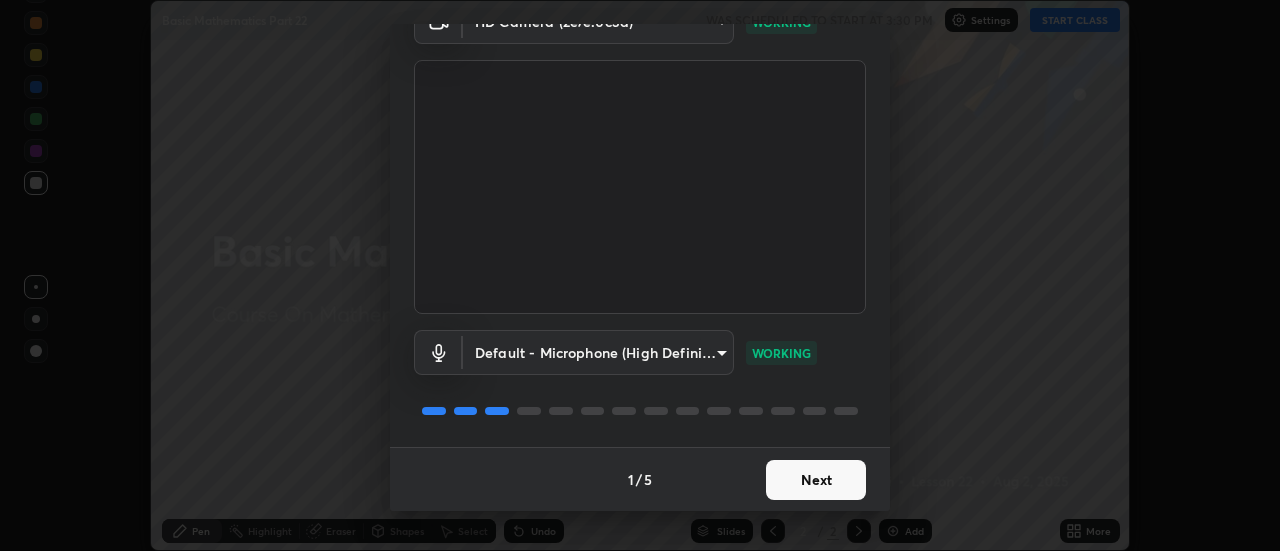 click on "Next" at bounding box center [816, 480] 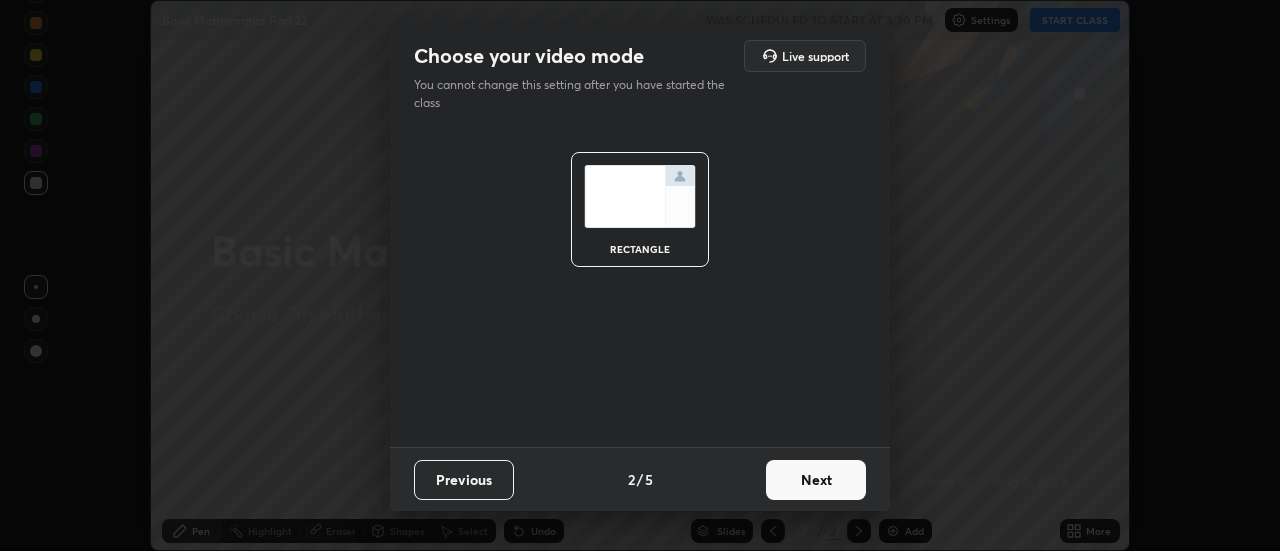 scroll, scrollTop: 0, scrollLeft: 0, axis: both 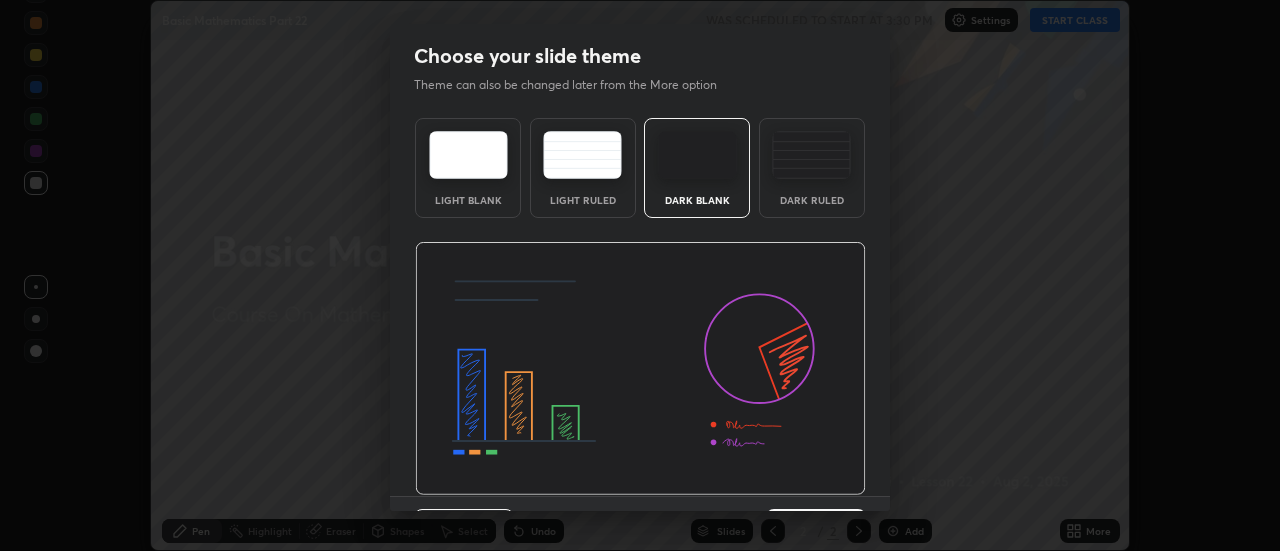 click at bounding box center [640, 369] 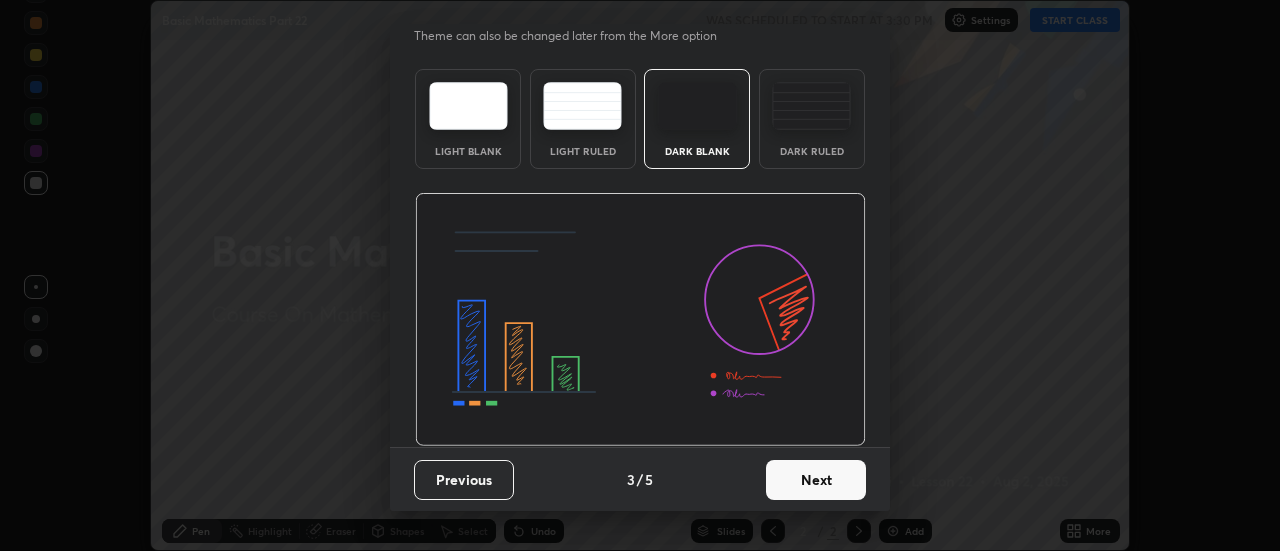 click on "Next" at bounding box center [816, 480] 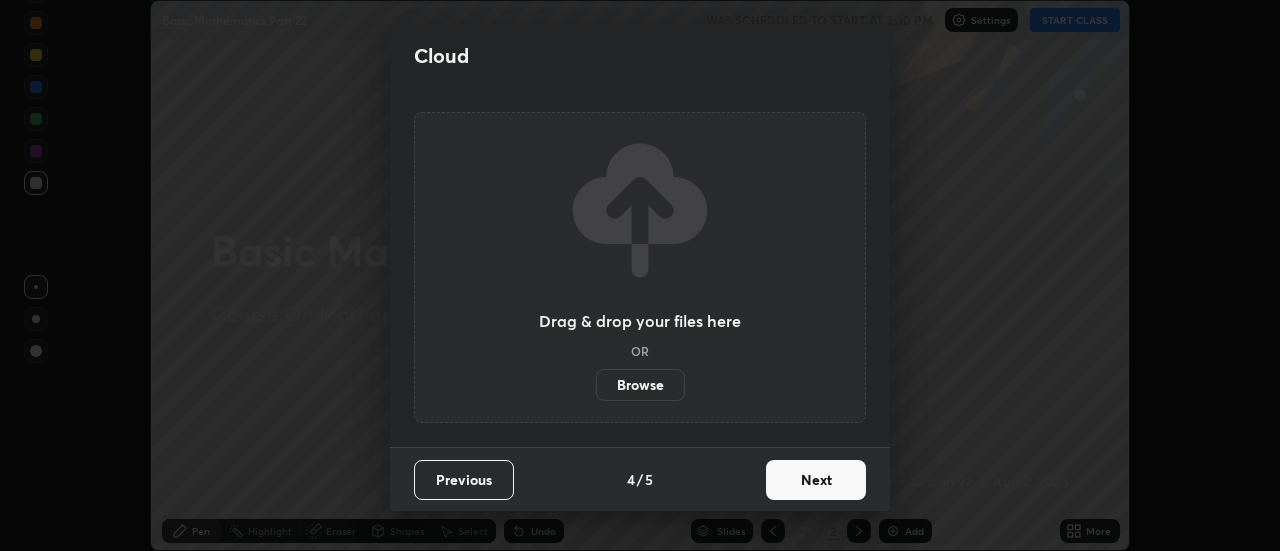 click on "Next" at bounding box center [816, 480] 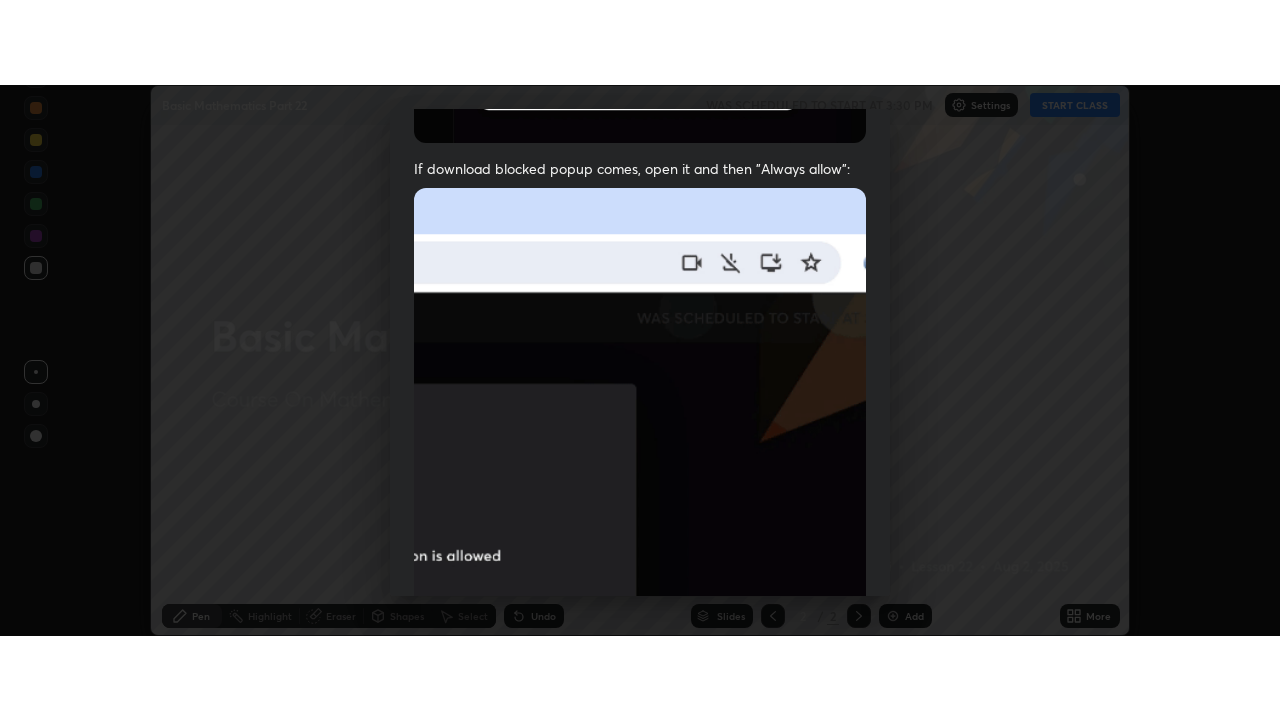 scroll, scrollTop: 513, scrollLeft: 0, axis: vertical 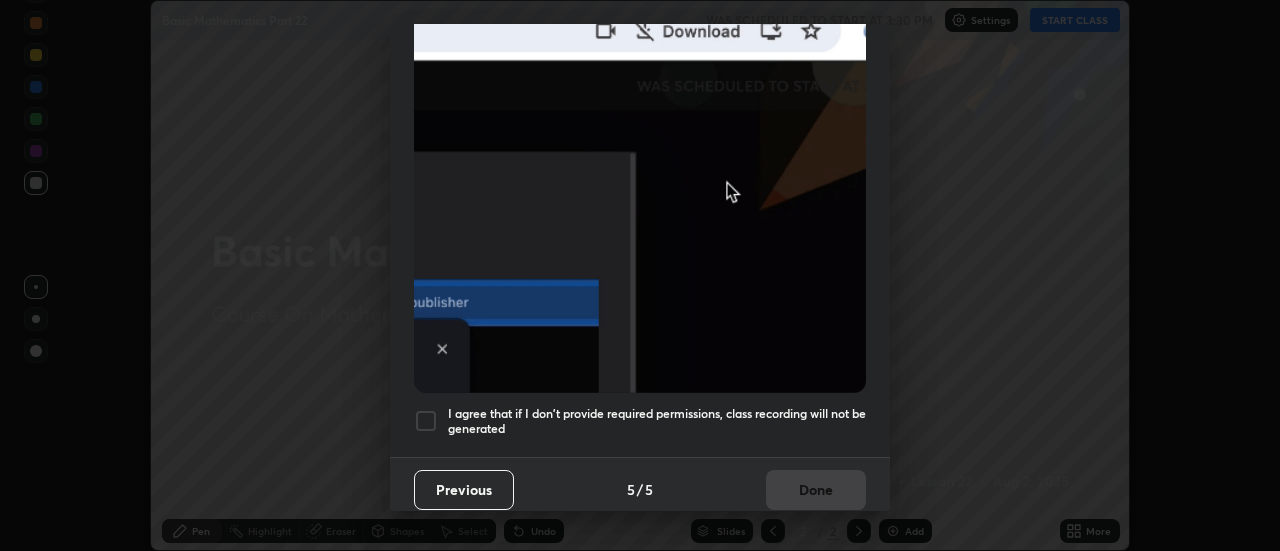click on "I agree that if I don't provide required permissions, class recording will not be generated" at bounding box center [657, 421] 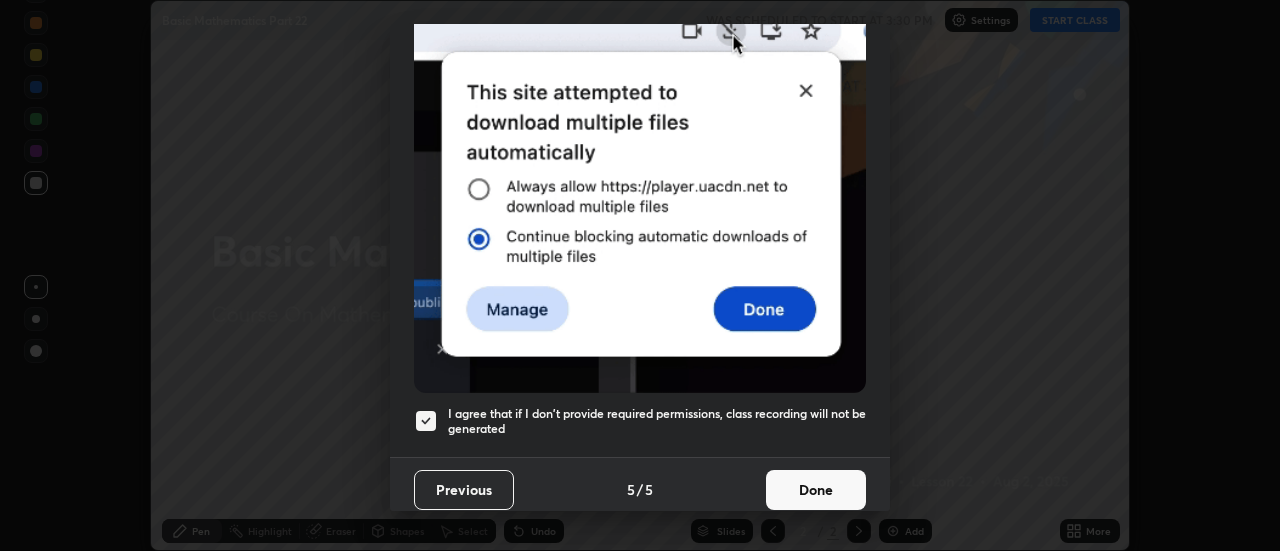 click on "Done" at bounding box center (816, 490) 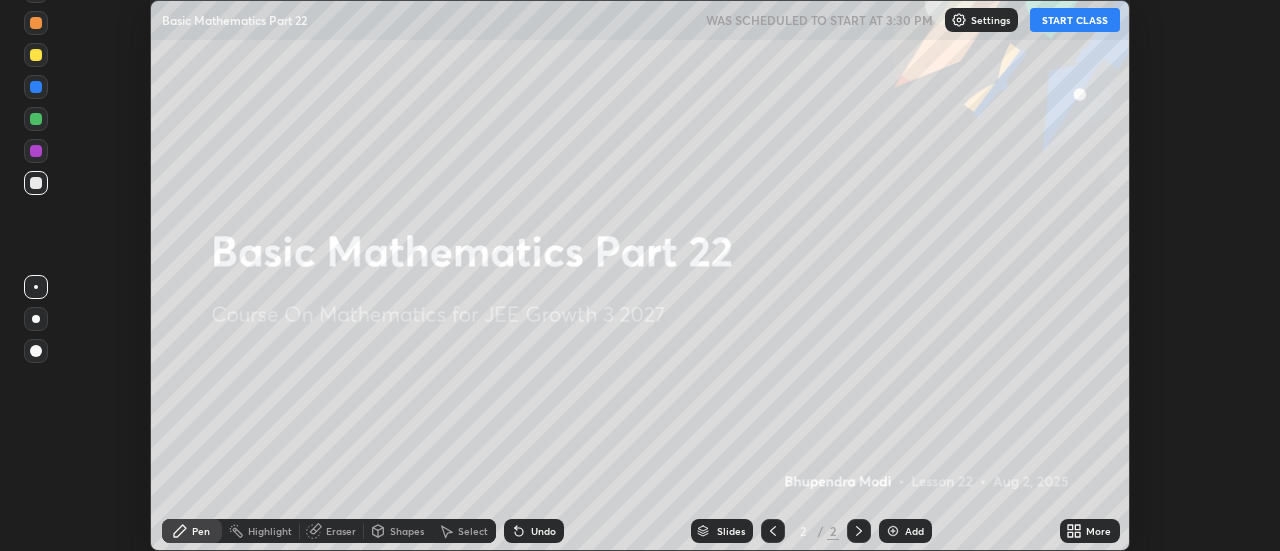 click 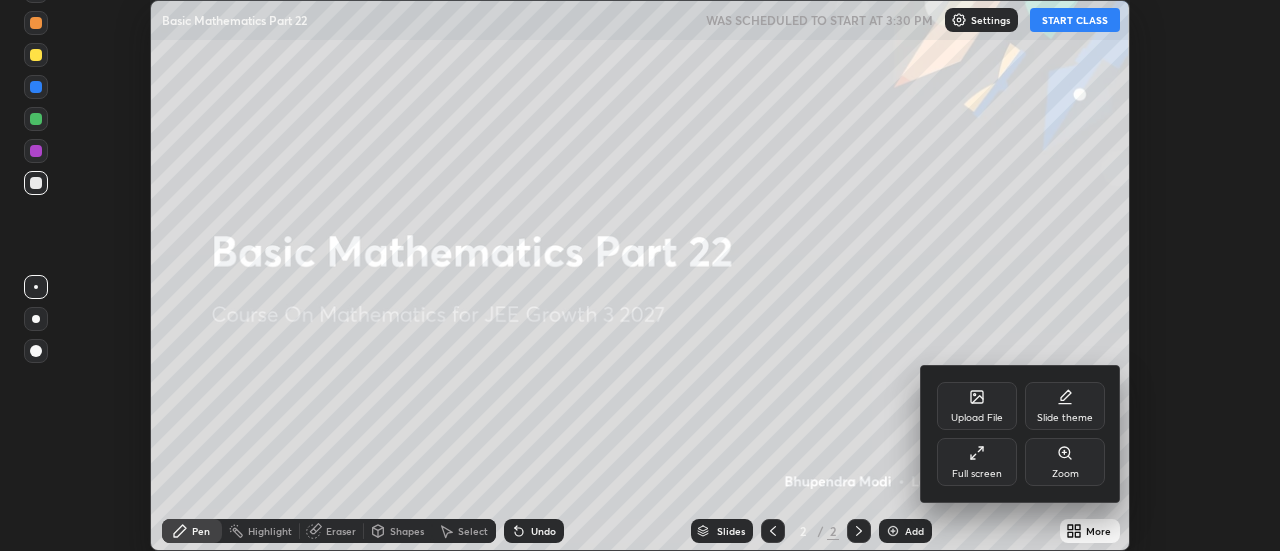 click on "Full screen" at bounding box center (977, 462) 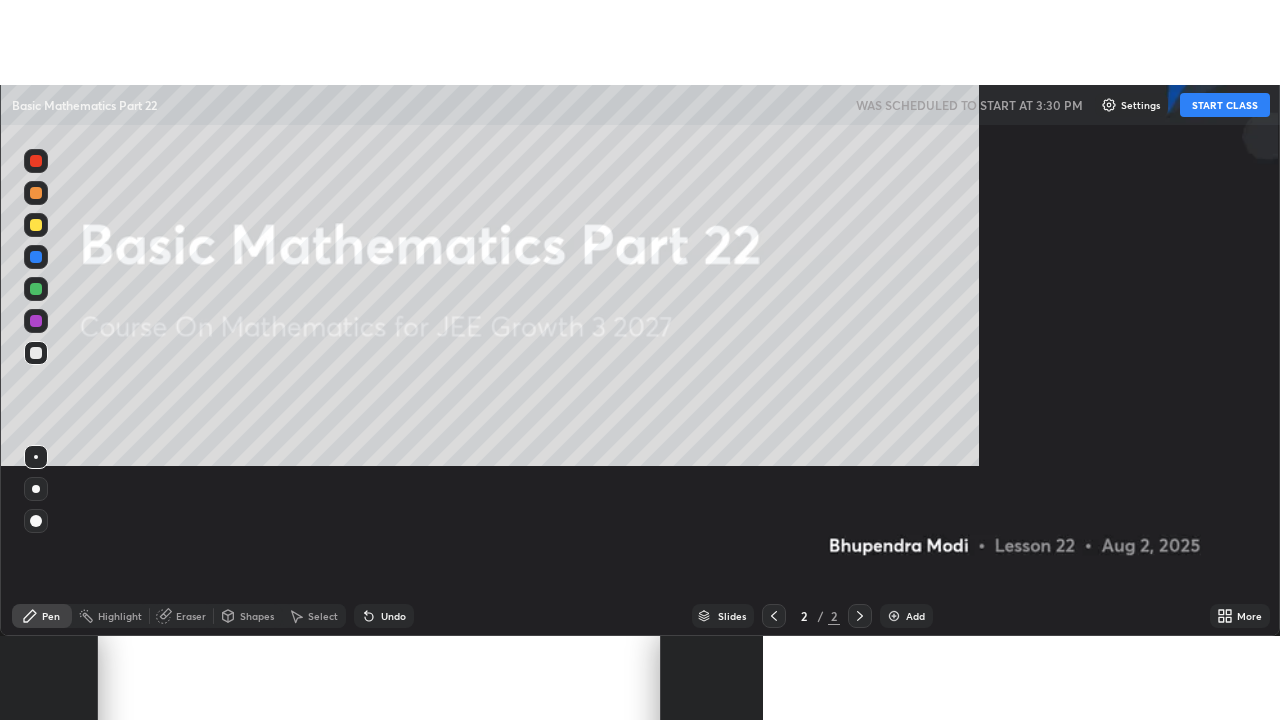 scroll, scrollTop: 99280, scrollLeft: 98720, axis: both 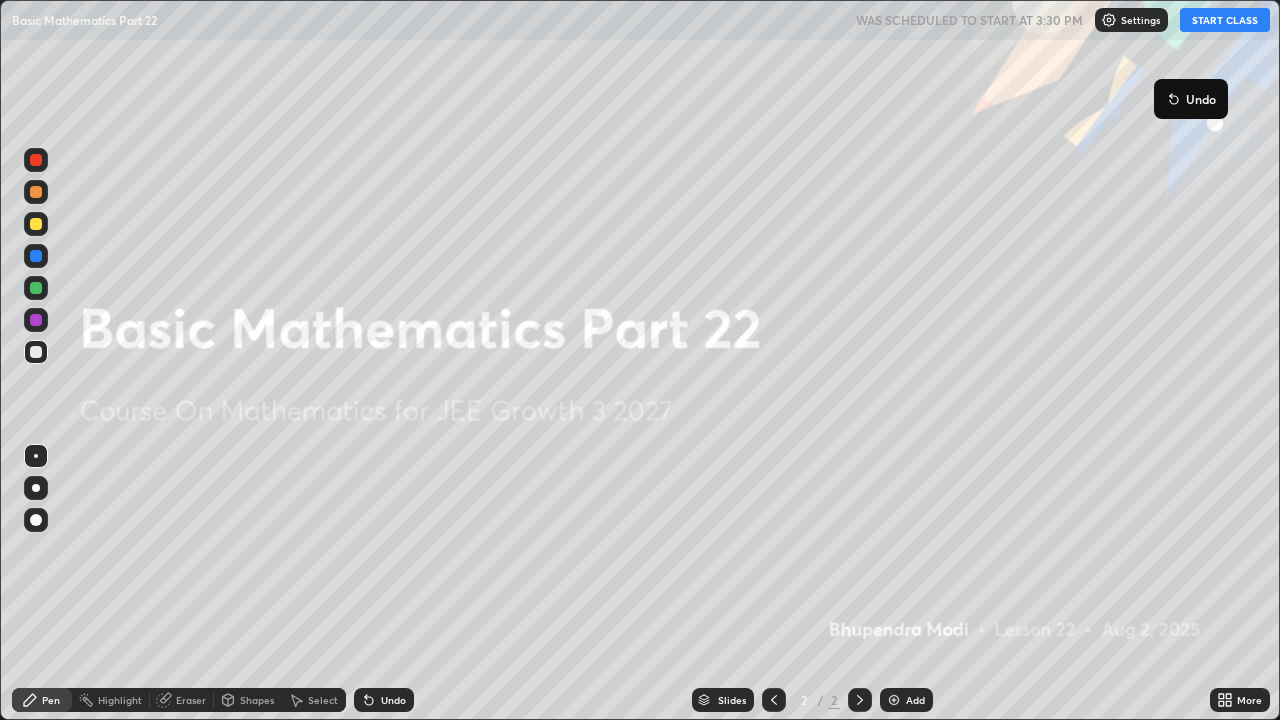 click on "START CLASS" at bounding box center [1225, 20] 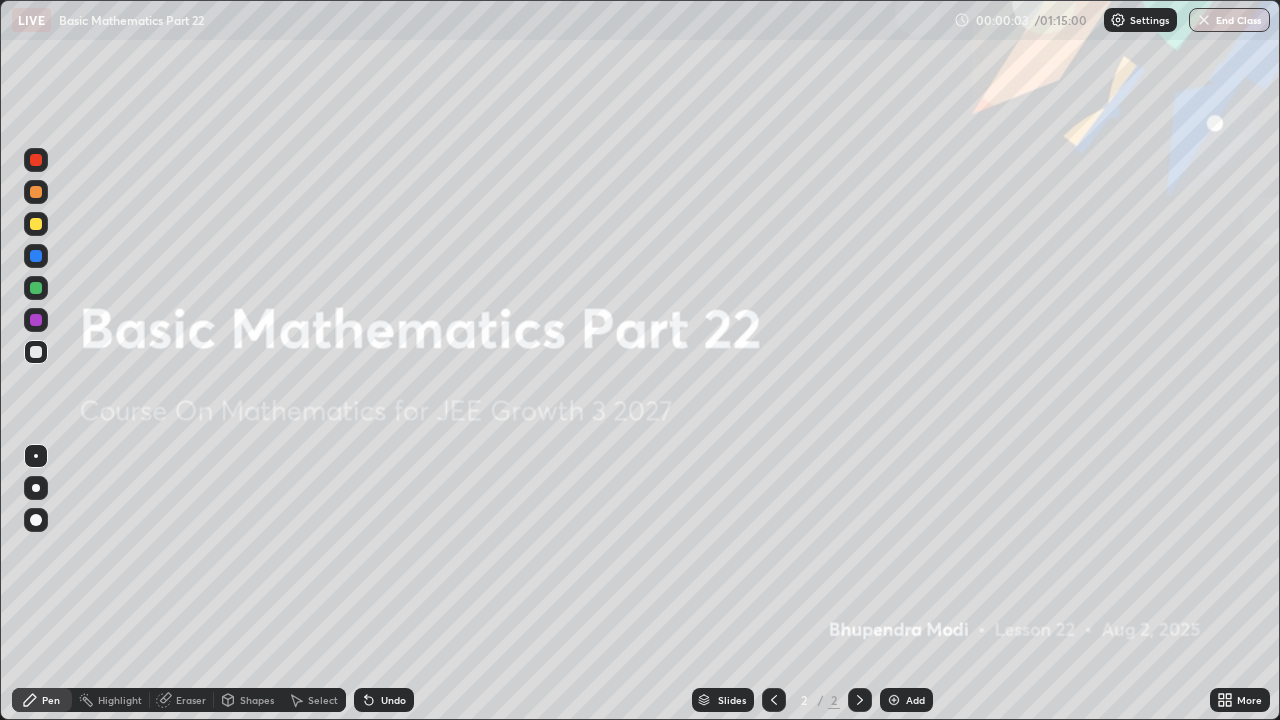 click at bounding box center (894, 700) 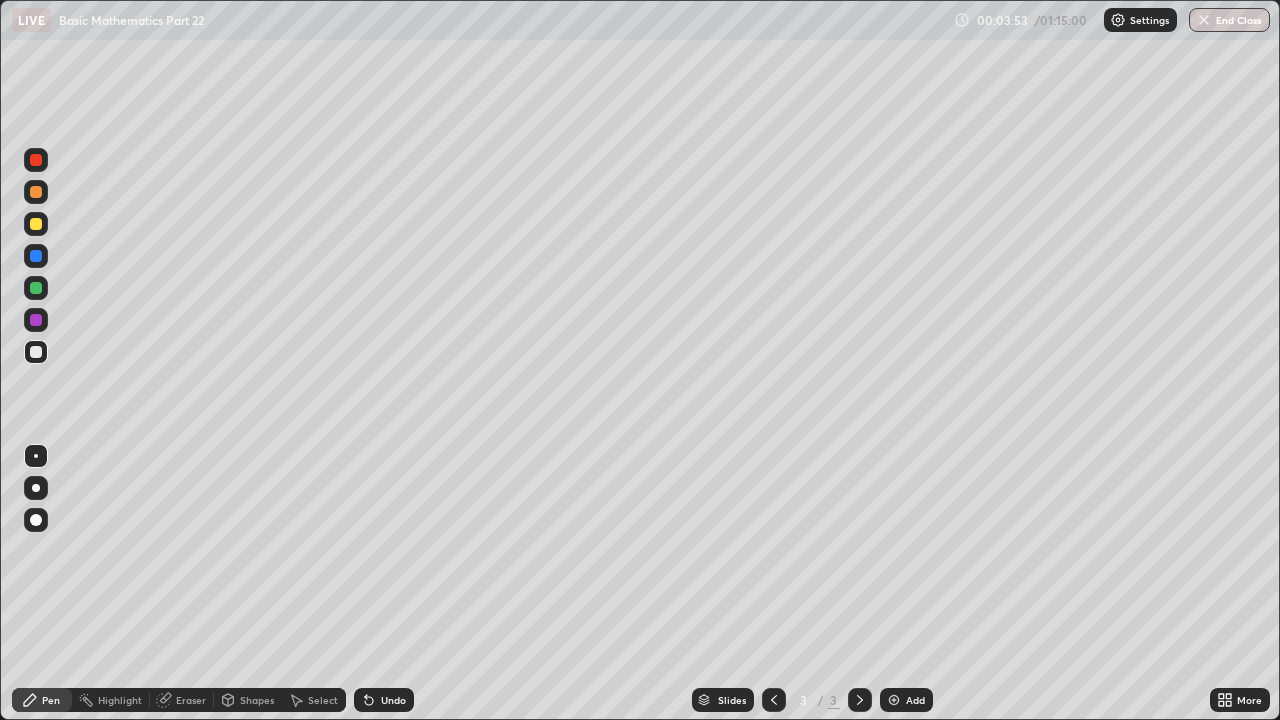 click at bounding box center (36, 160) 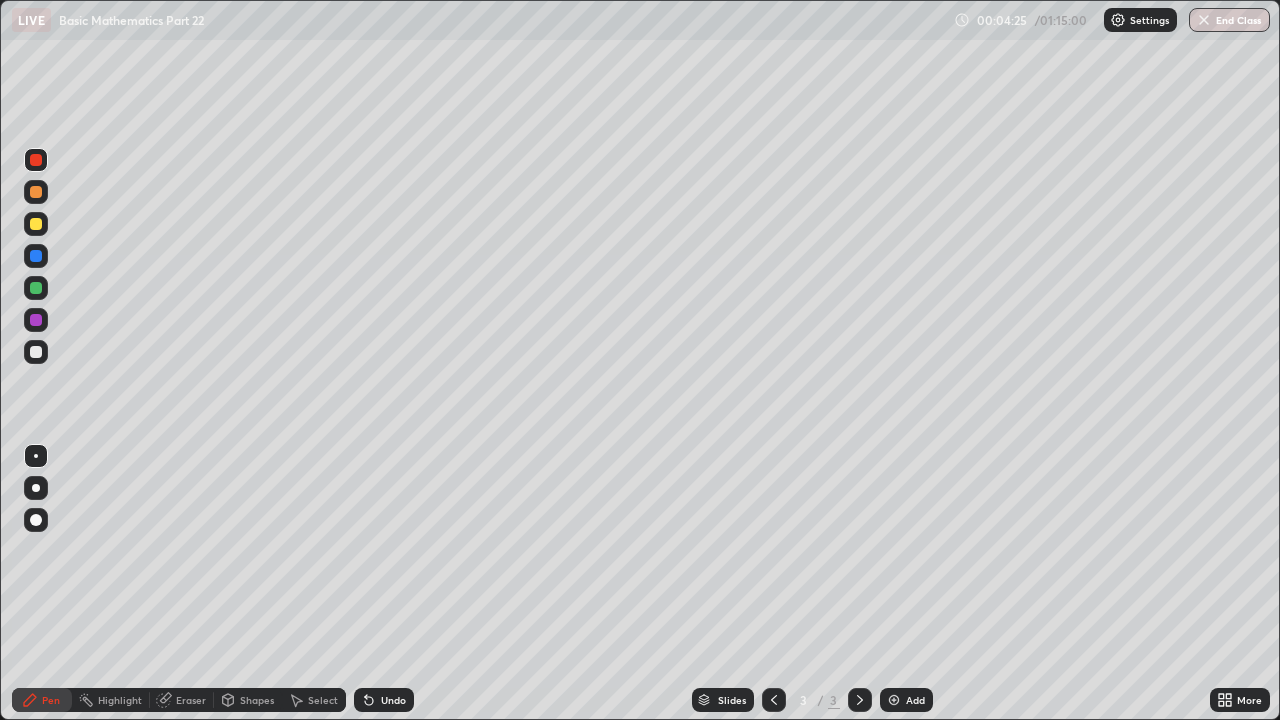 click at bounding box center (36, 256) 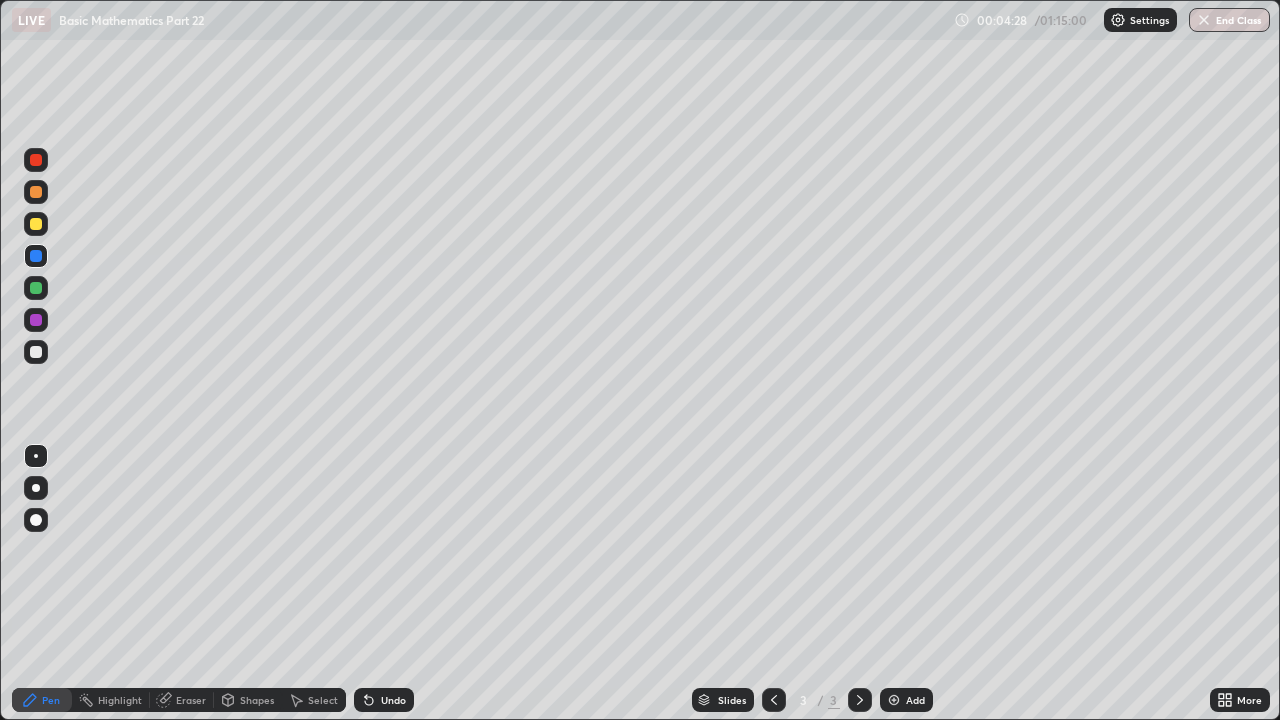 click at bounding box center (36, 352) 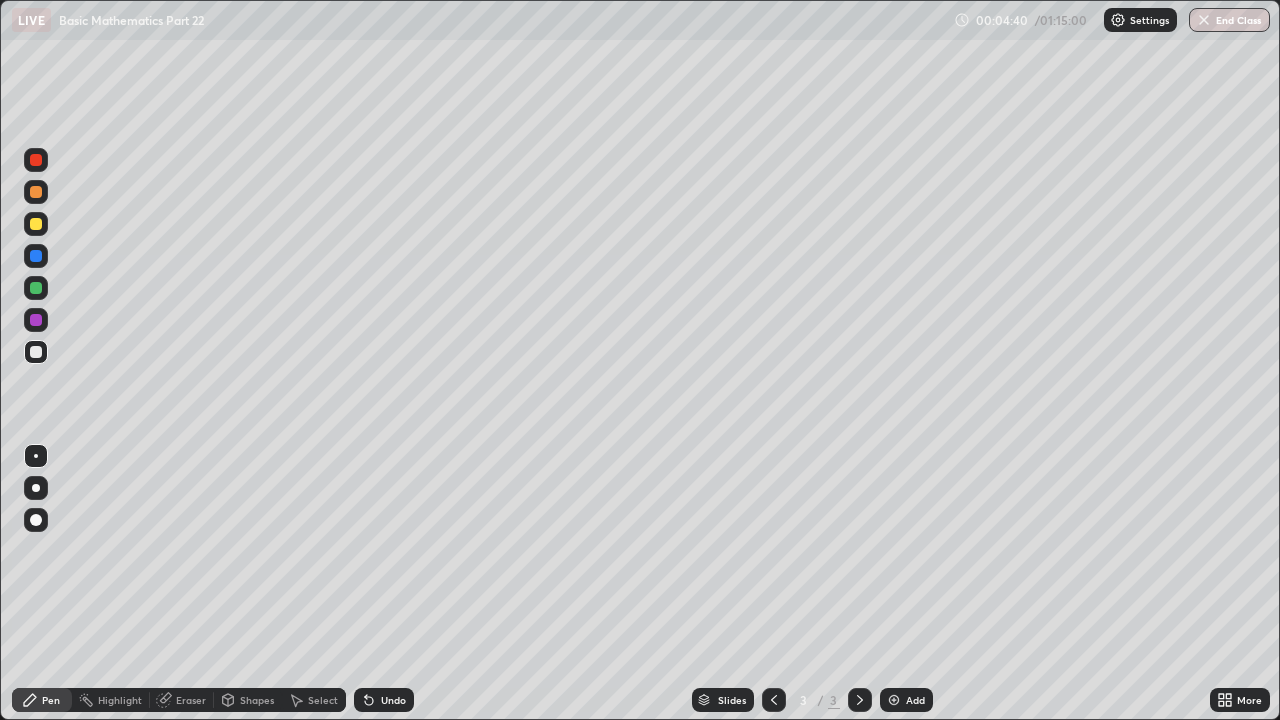 click on "Undo" at bounding box center [393, 700] 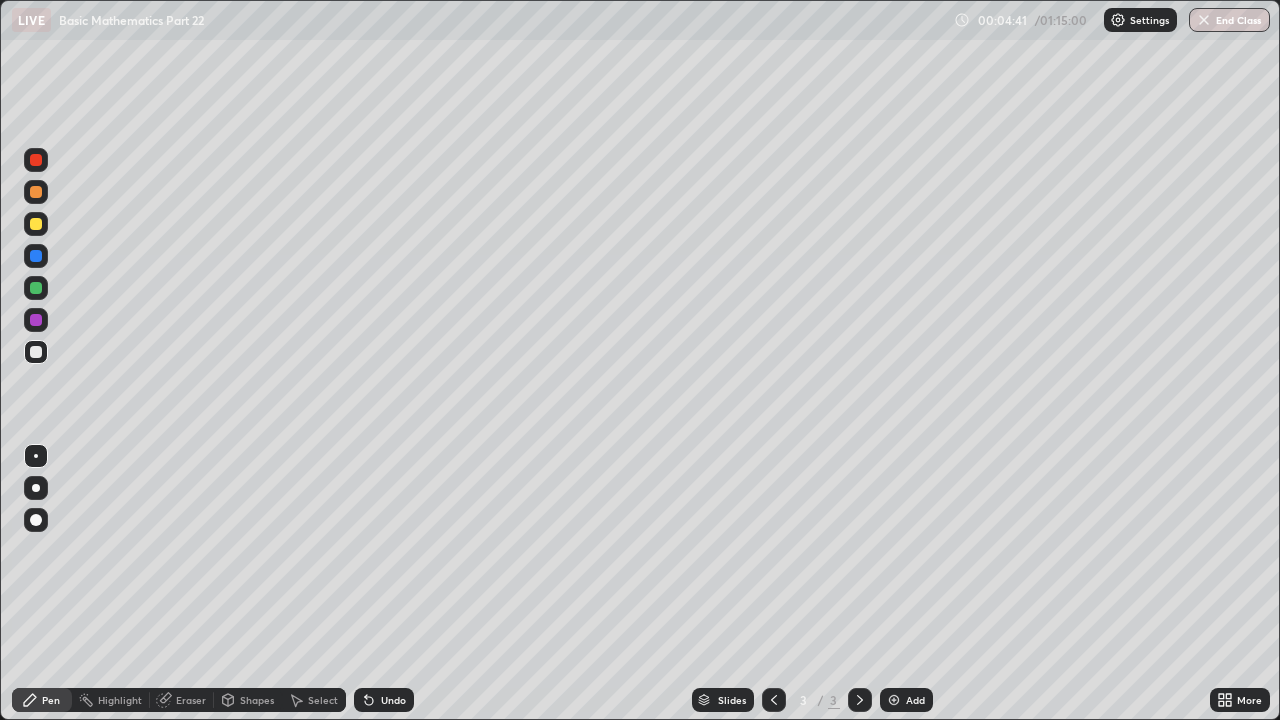 click at bounding box center [36, 256] 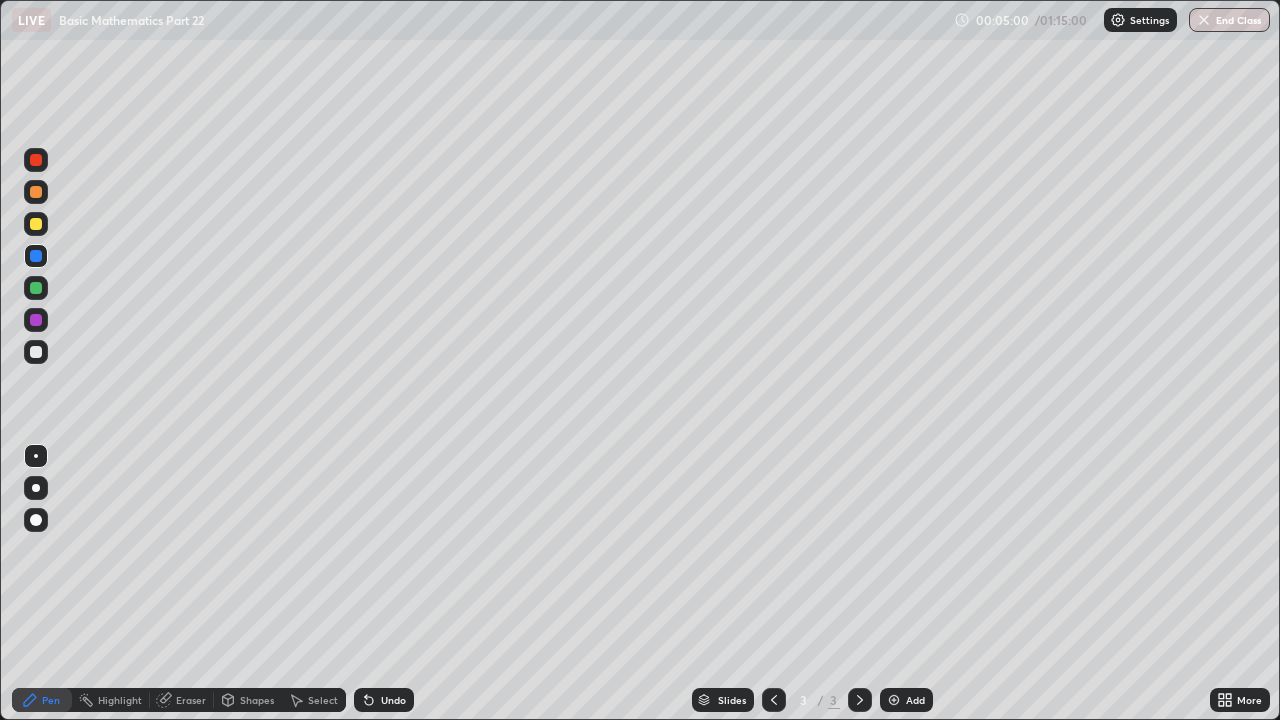 click on "Undo" at bounding box center [384, 700] 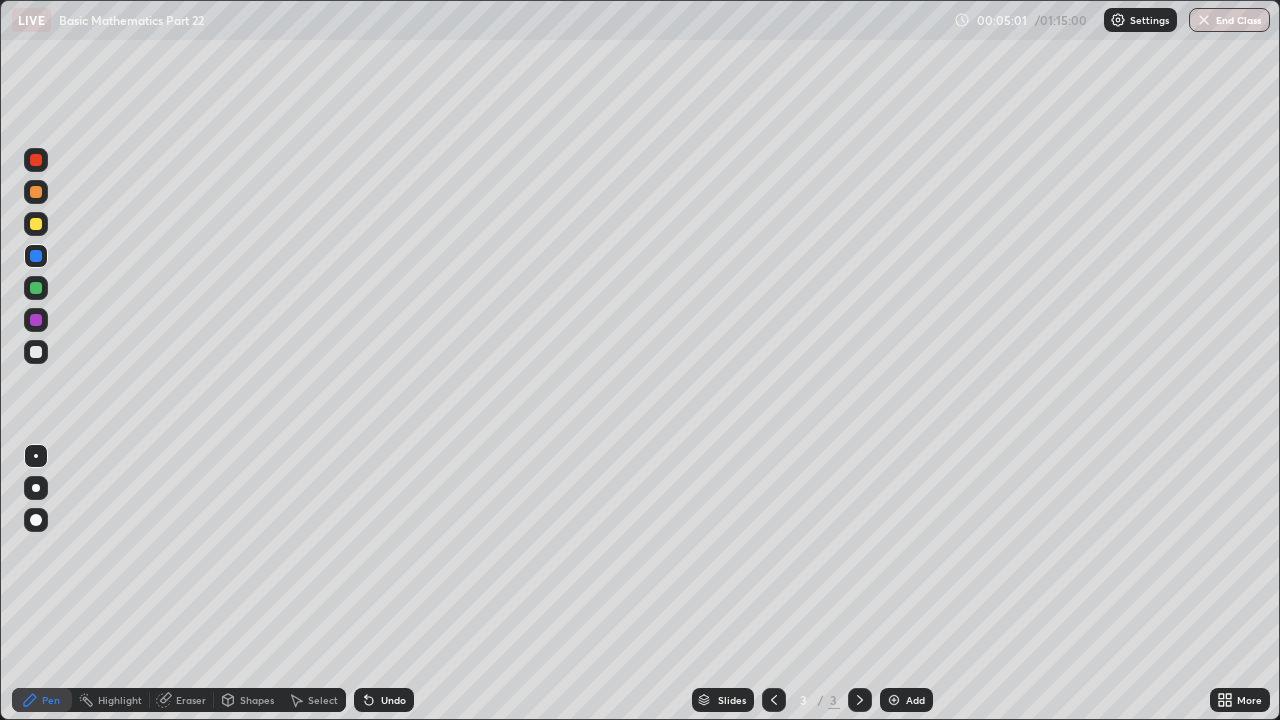 click at bounding box center [36, 352] 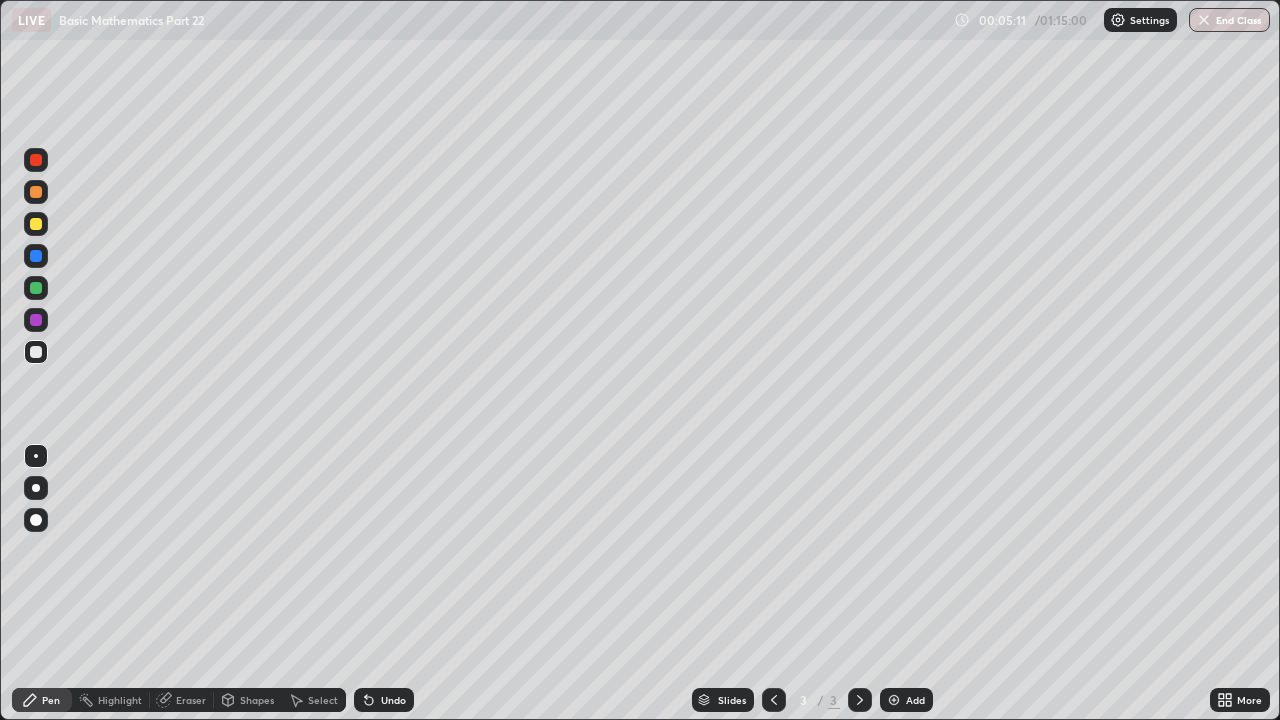 click at bounding box center [36, 256] 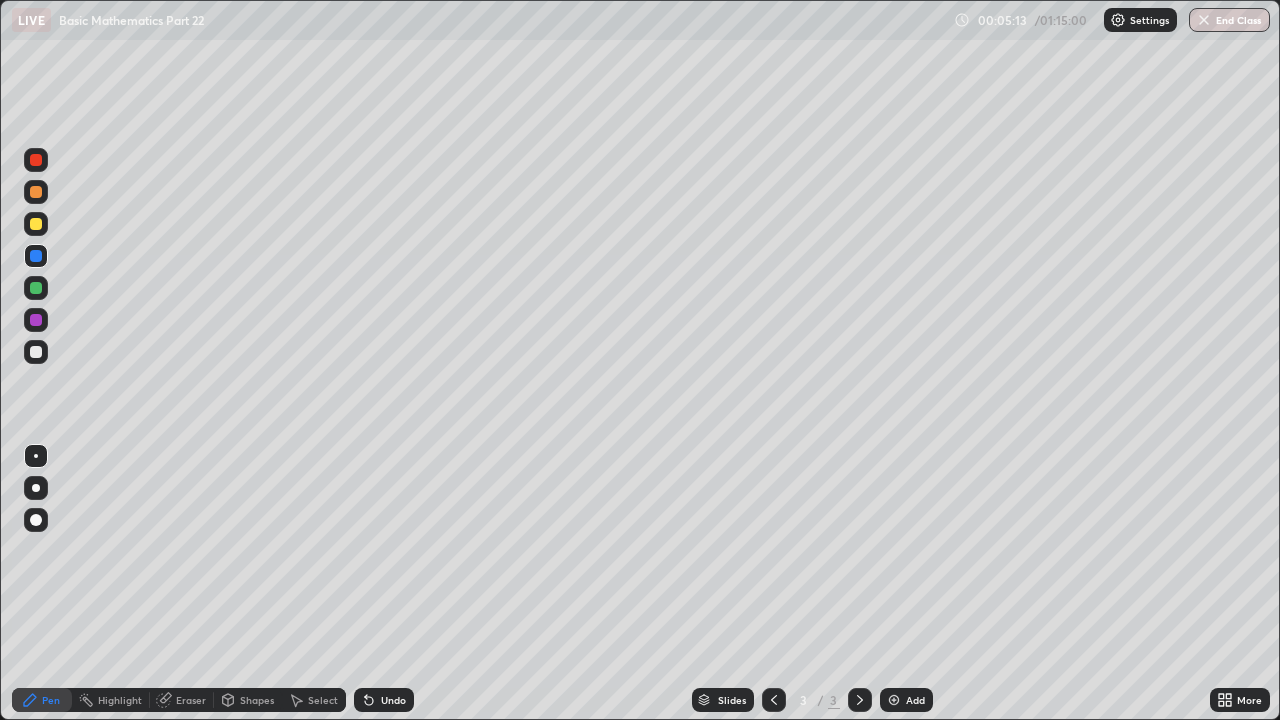 click at bounding box center (36, 320) 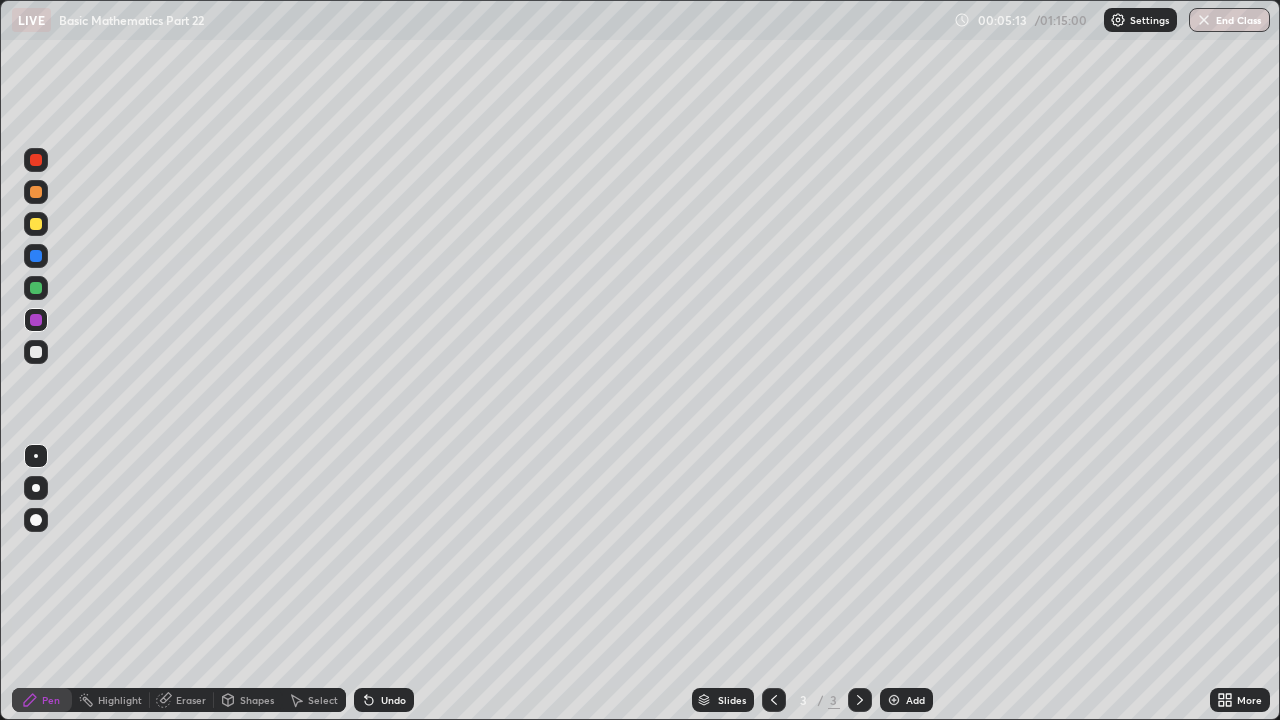 click at bounding box center (36, 320) 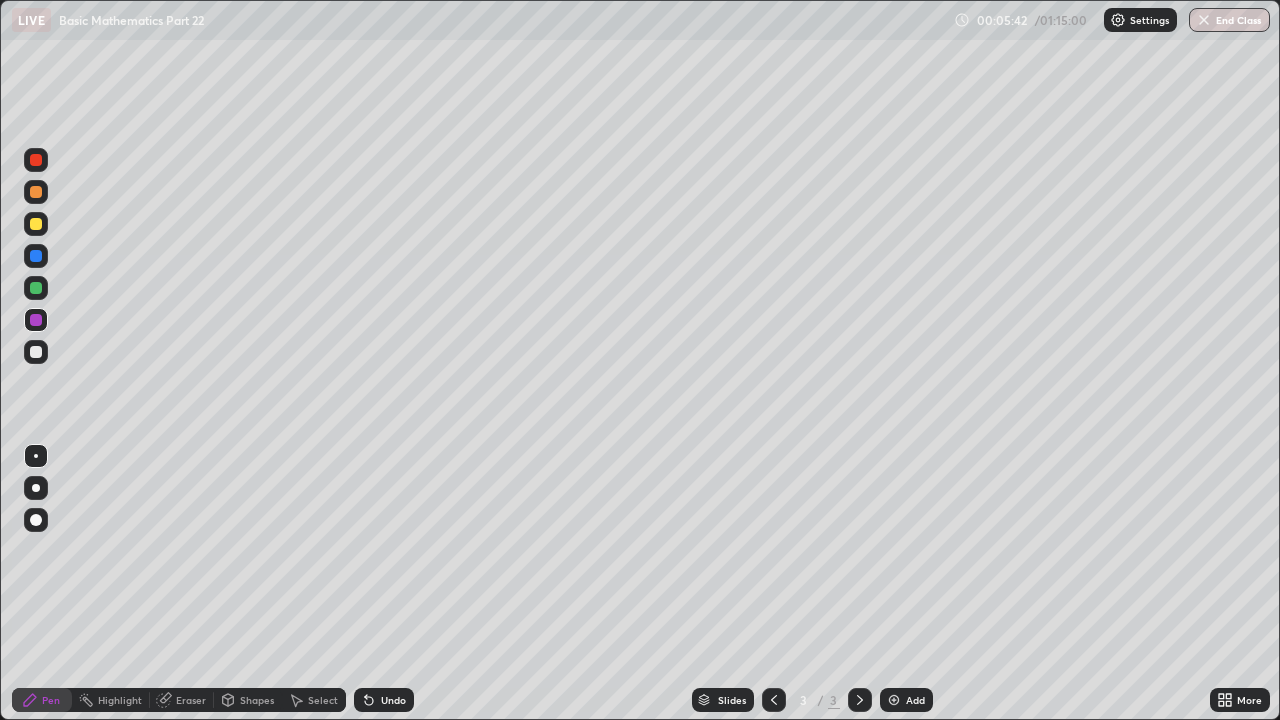 click at bounding box center [36, 160] 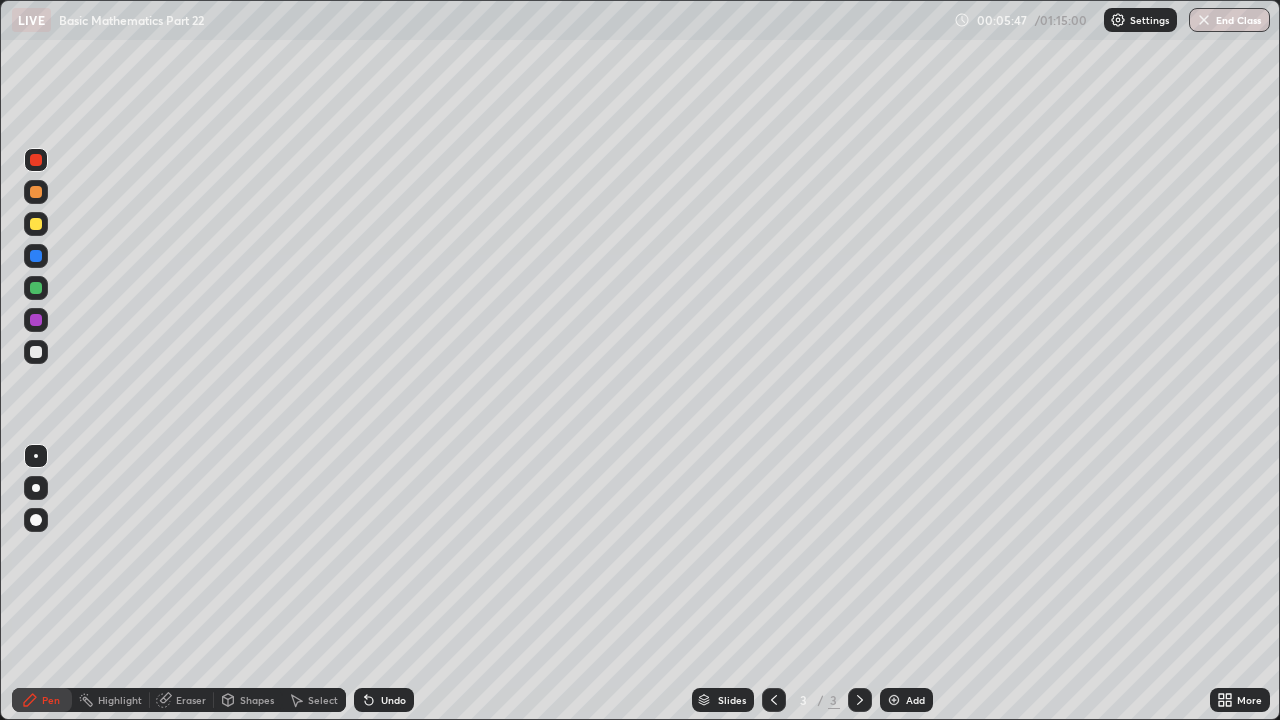 click on "Undo" at bounding box center (393, 700) 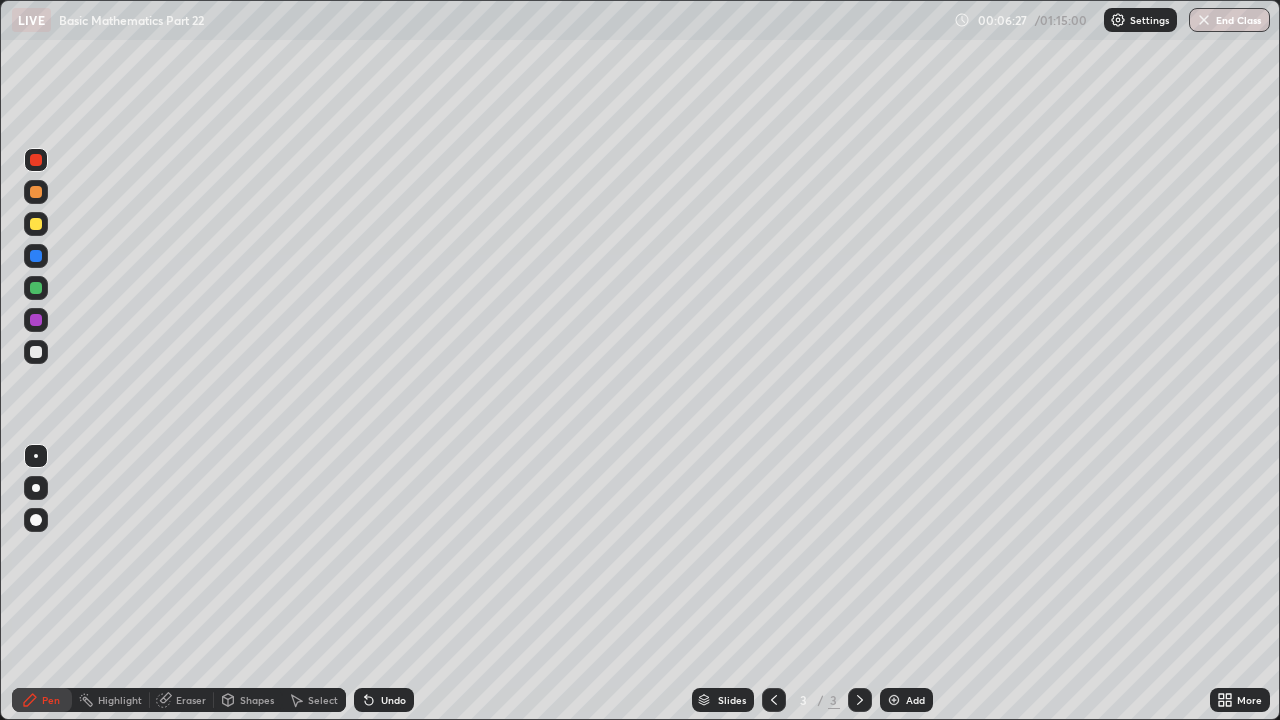 click at bounding box center (36, 352) 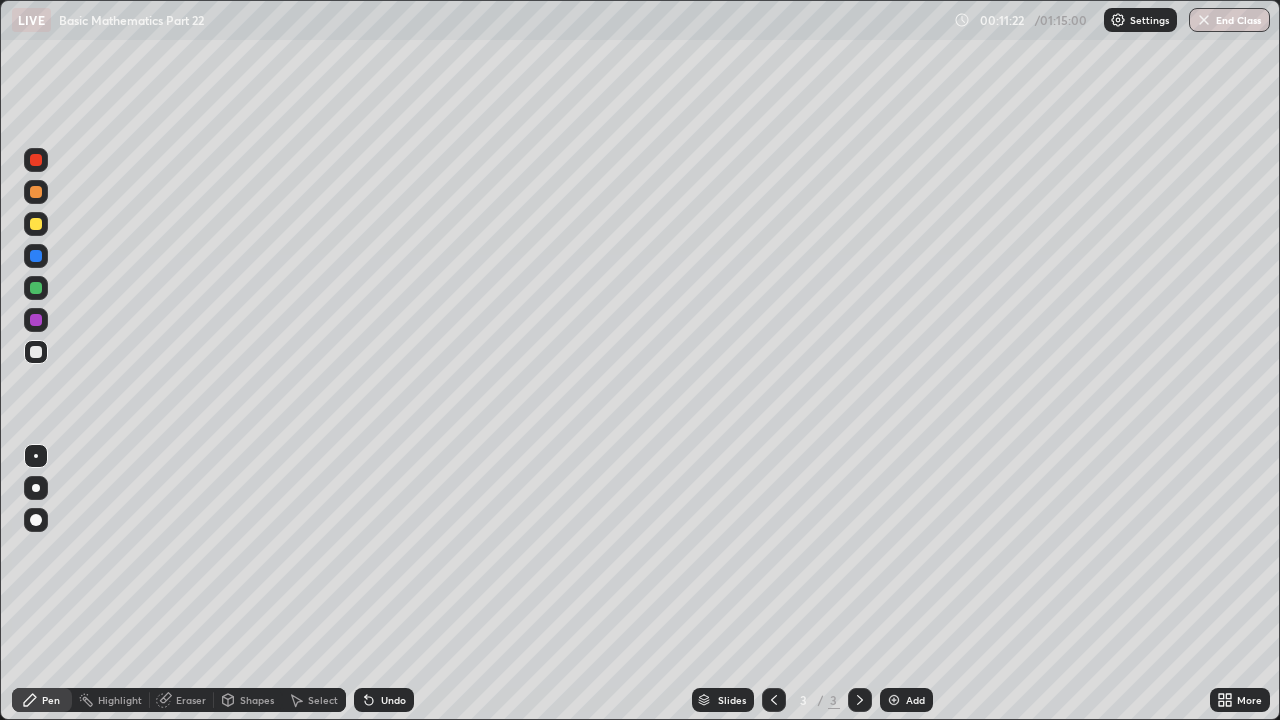 click at bounding box center [36, 288] 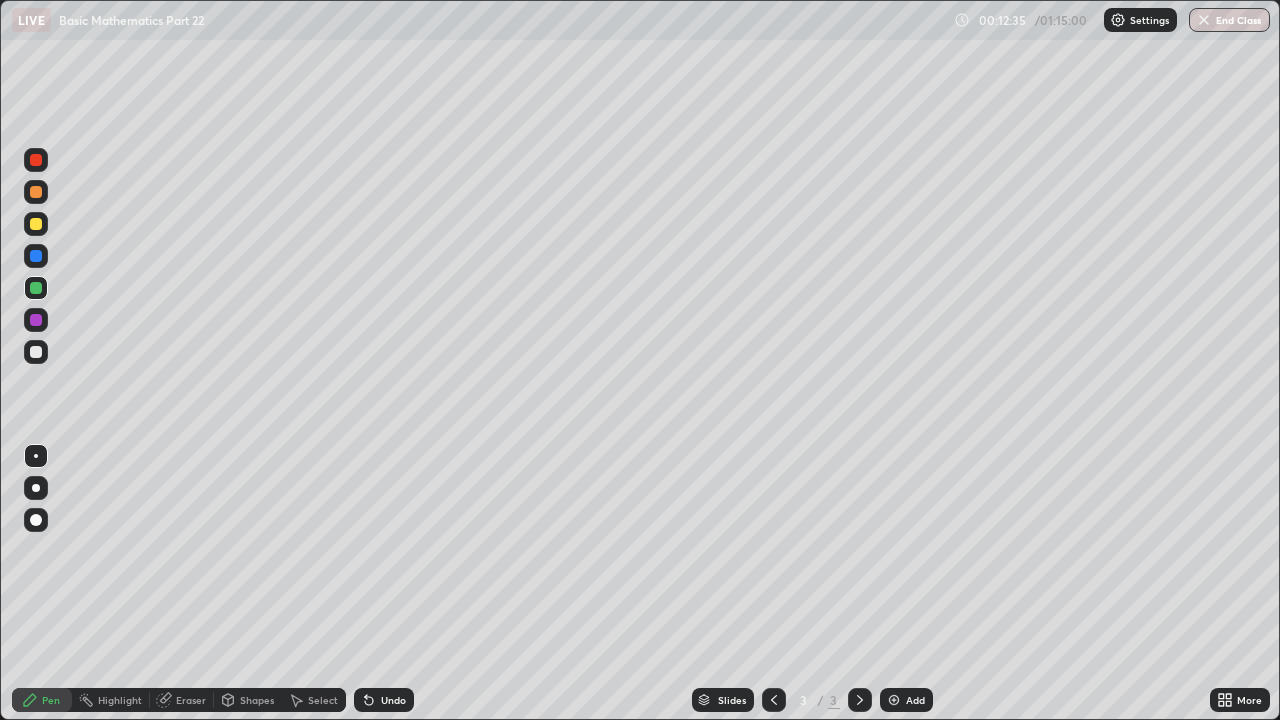 click at bounding box center [36, 320] 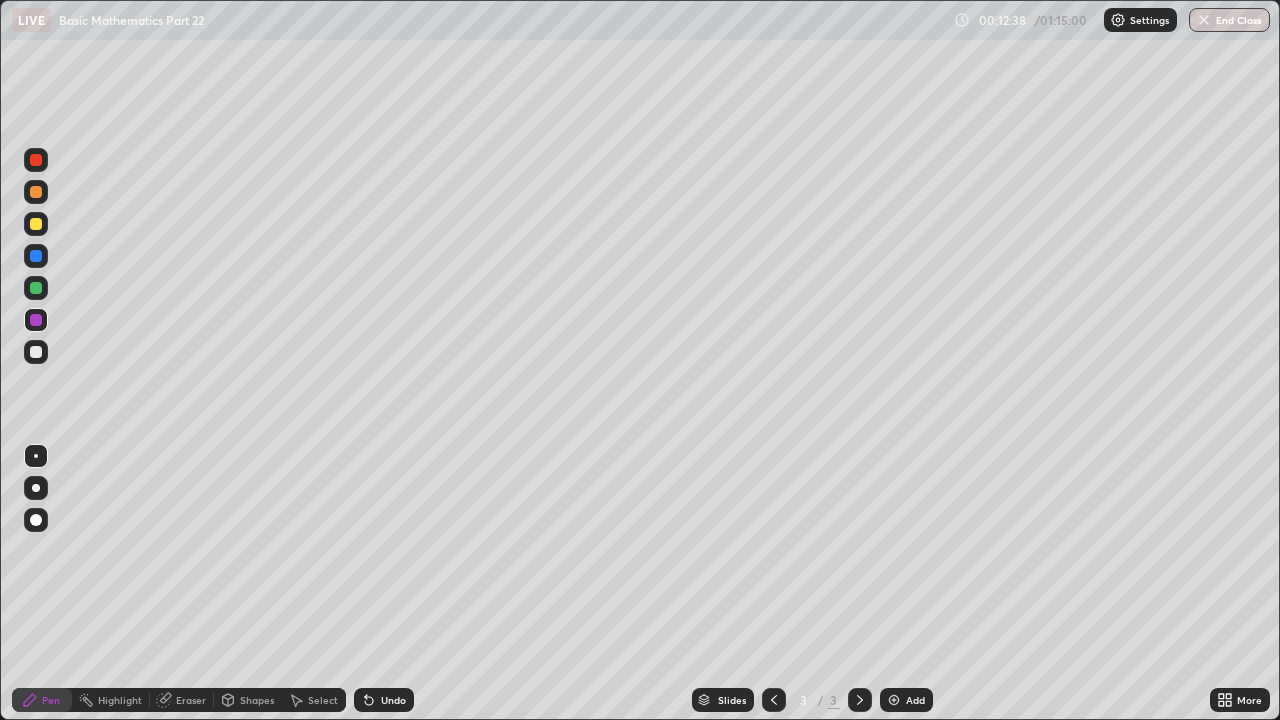 click at bounding box center [36, 160] 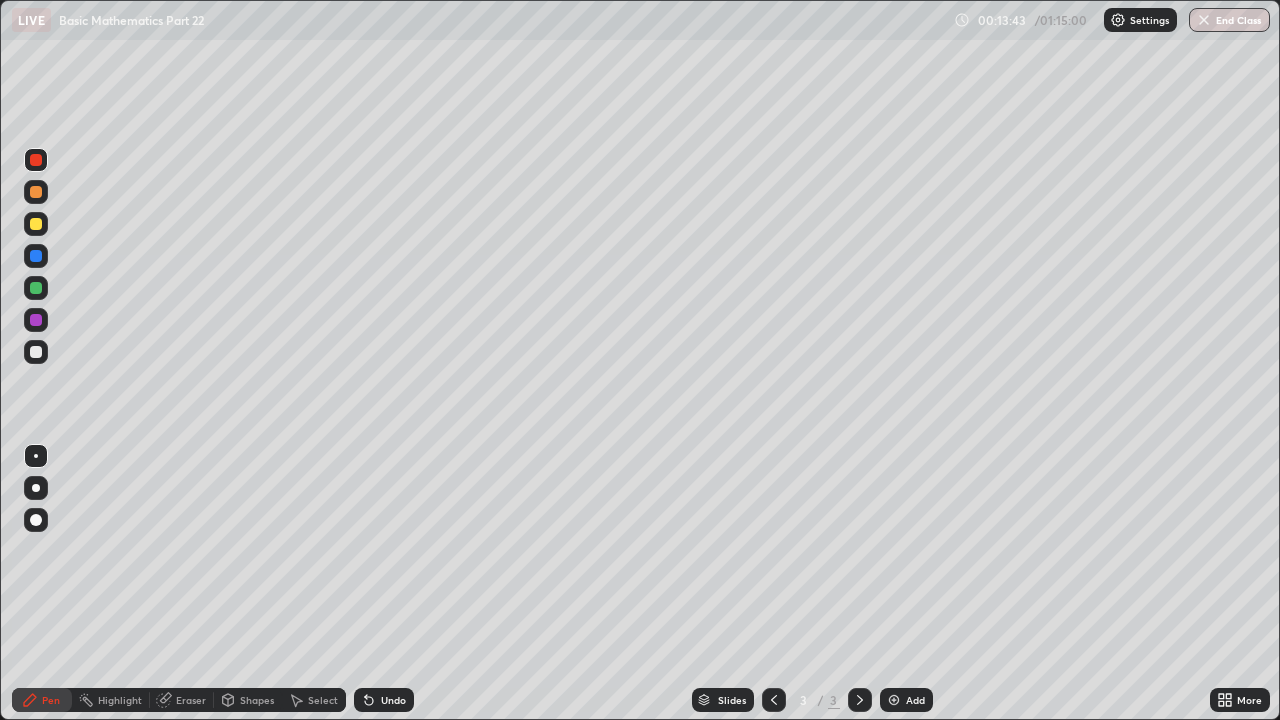 click at bounding box center (36, 352) 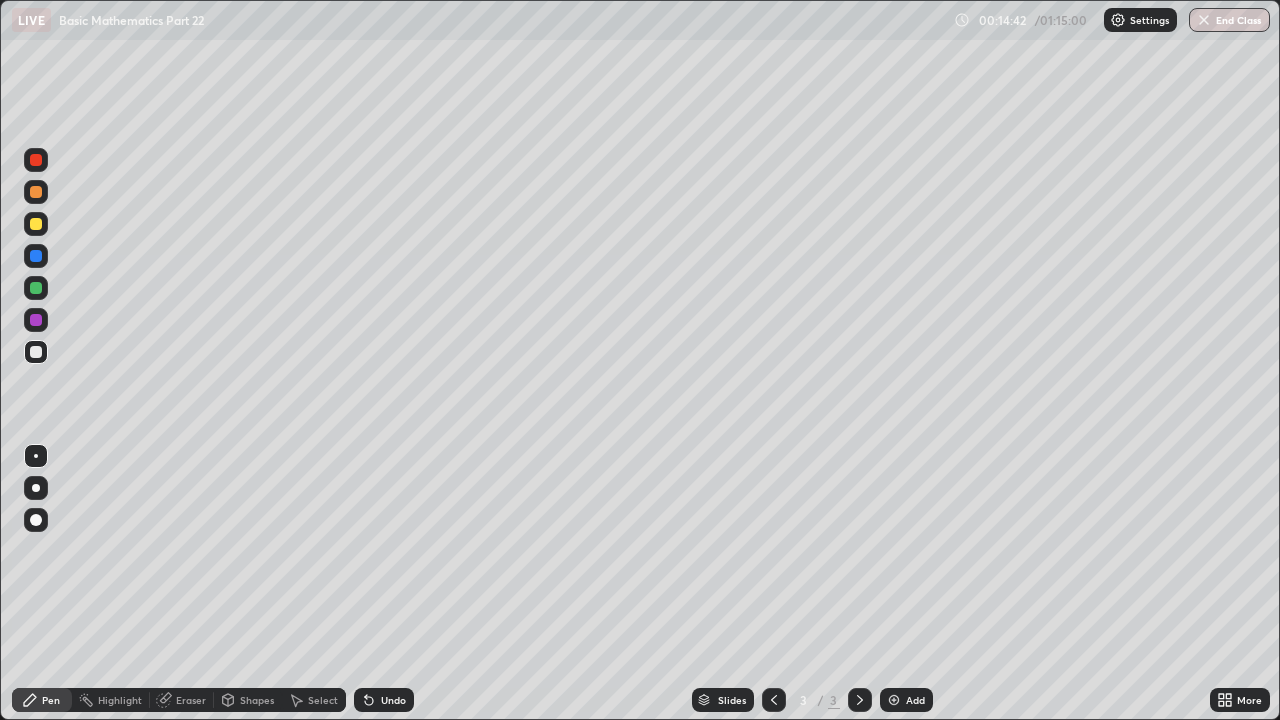 click at bounding box center (36, 160) 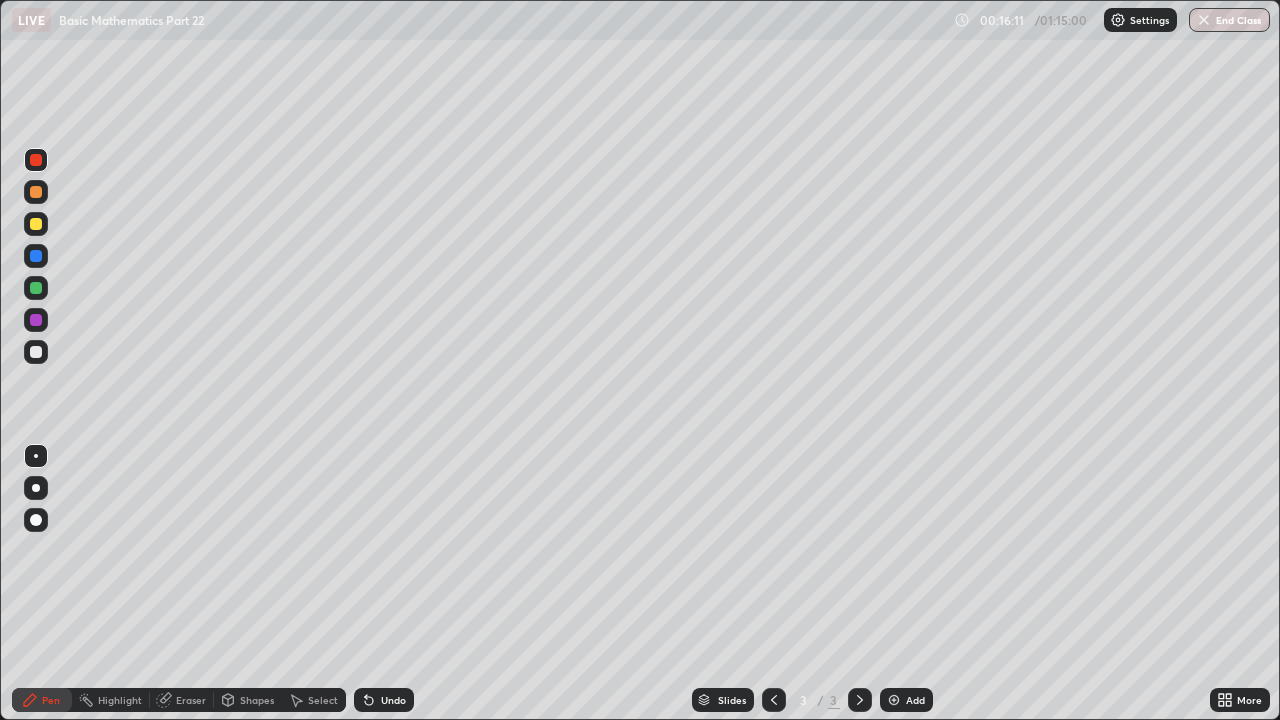 click on "Undo" at bounding box center (380, 700) 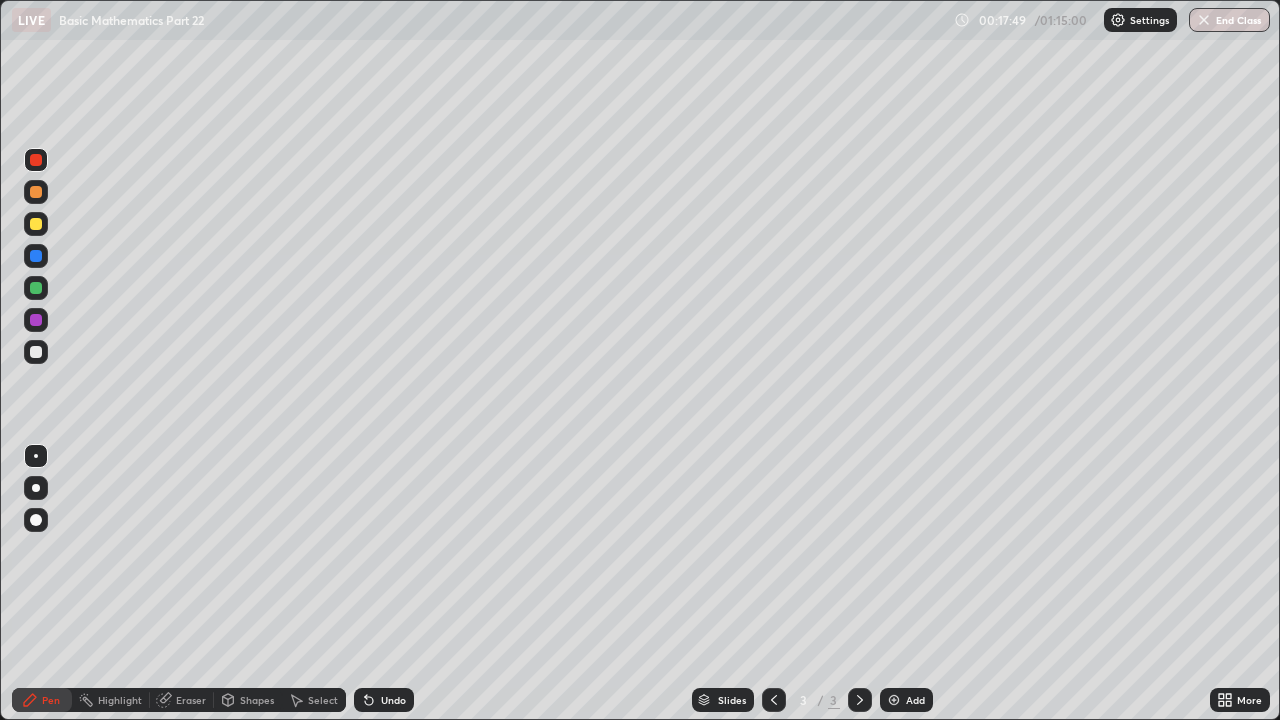 click at bounding box center [36, 352] 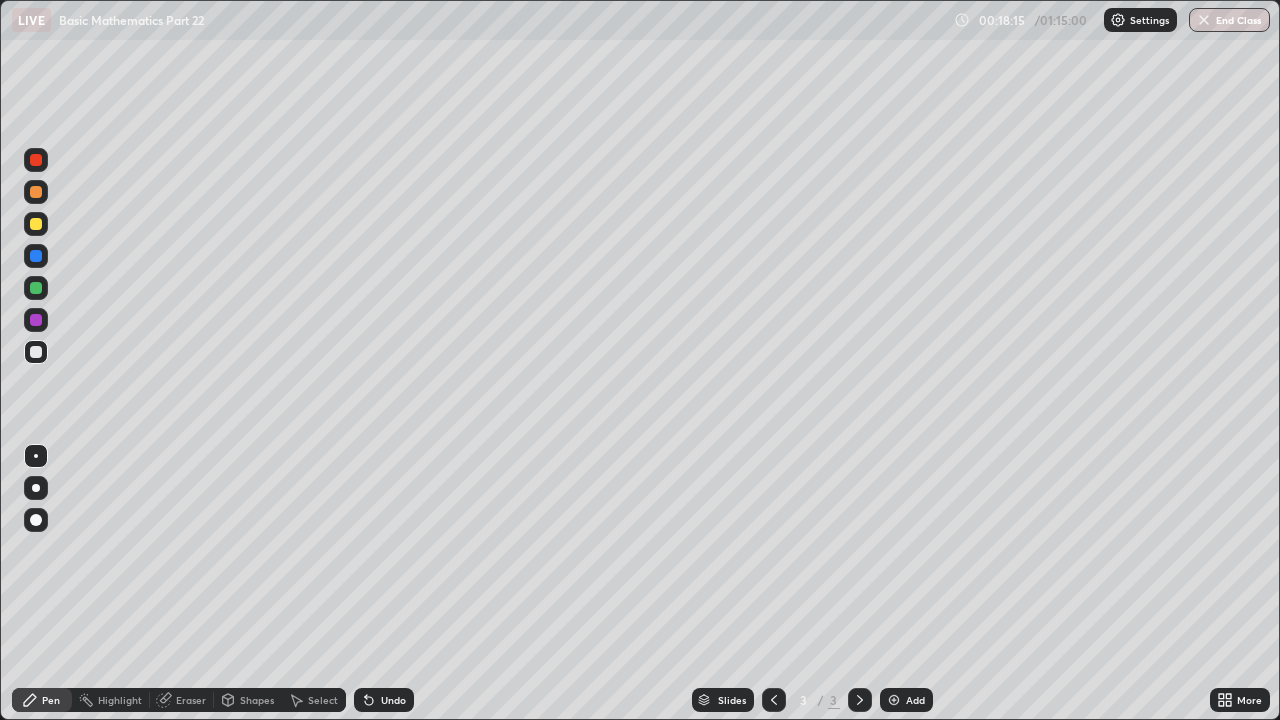 click at bounding box center [36, 160] 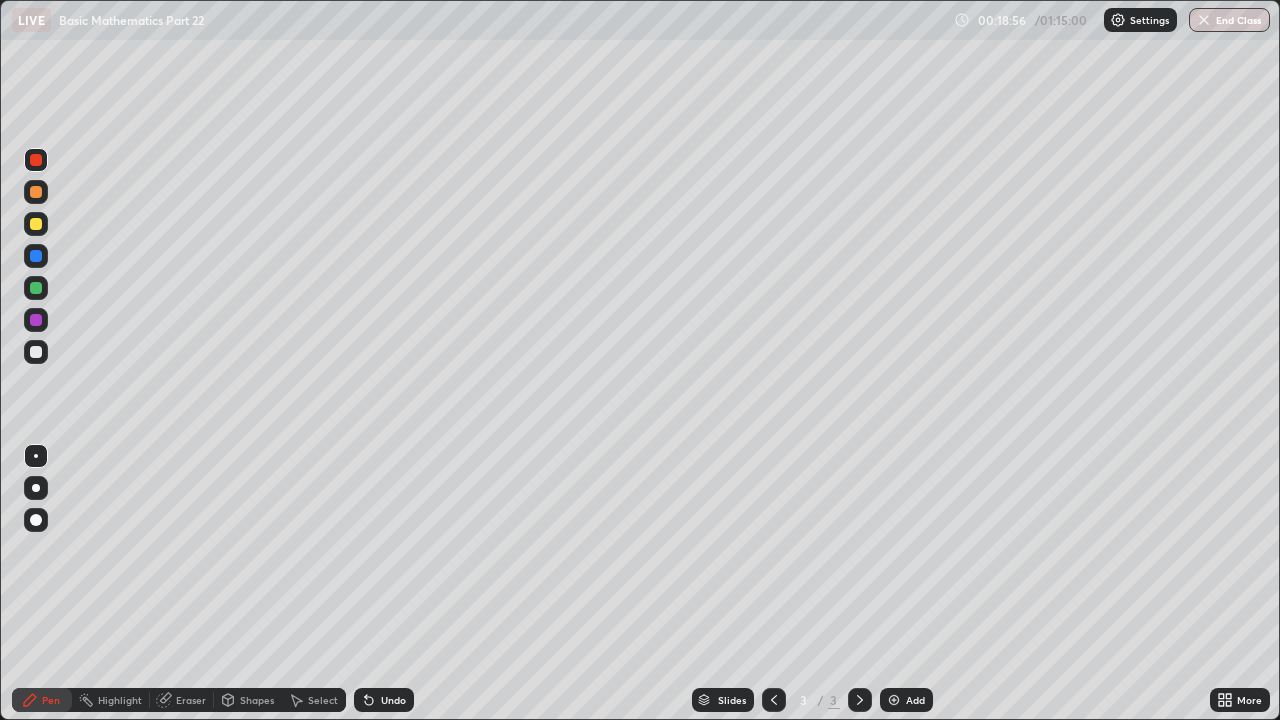 click on "Add" at bounding box center [906, 700] 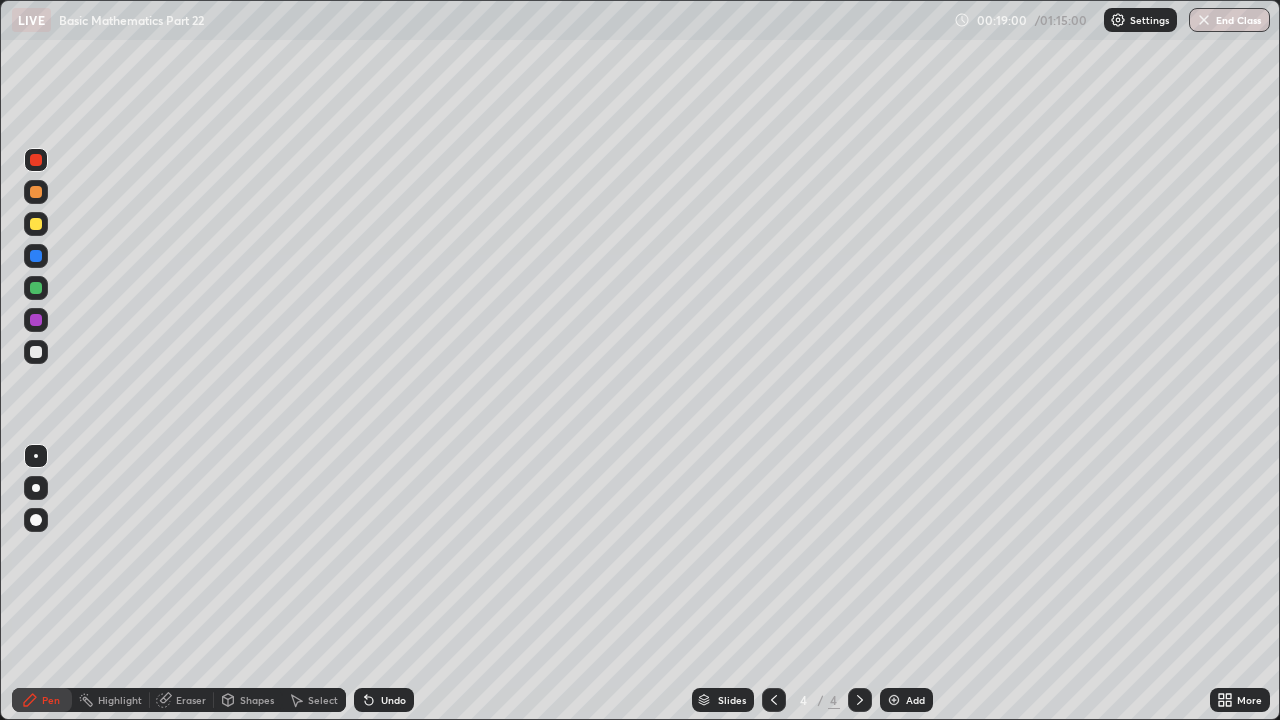 click on "Undo" at bounding box center [393, 700] 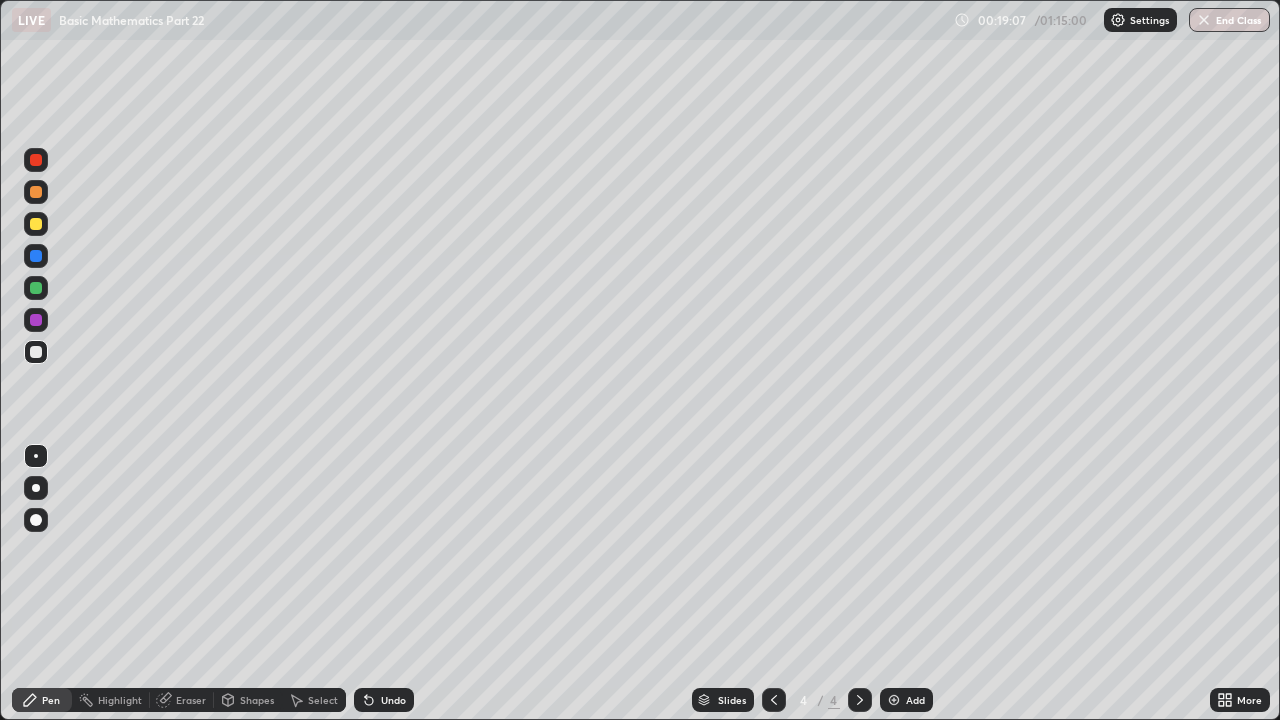 click at bounding box center [36, 288] 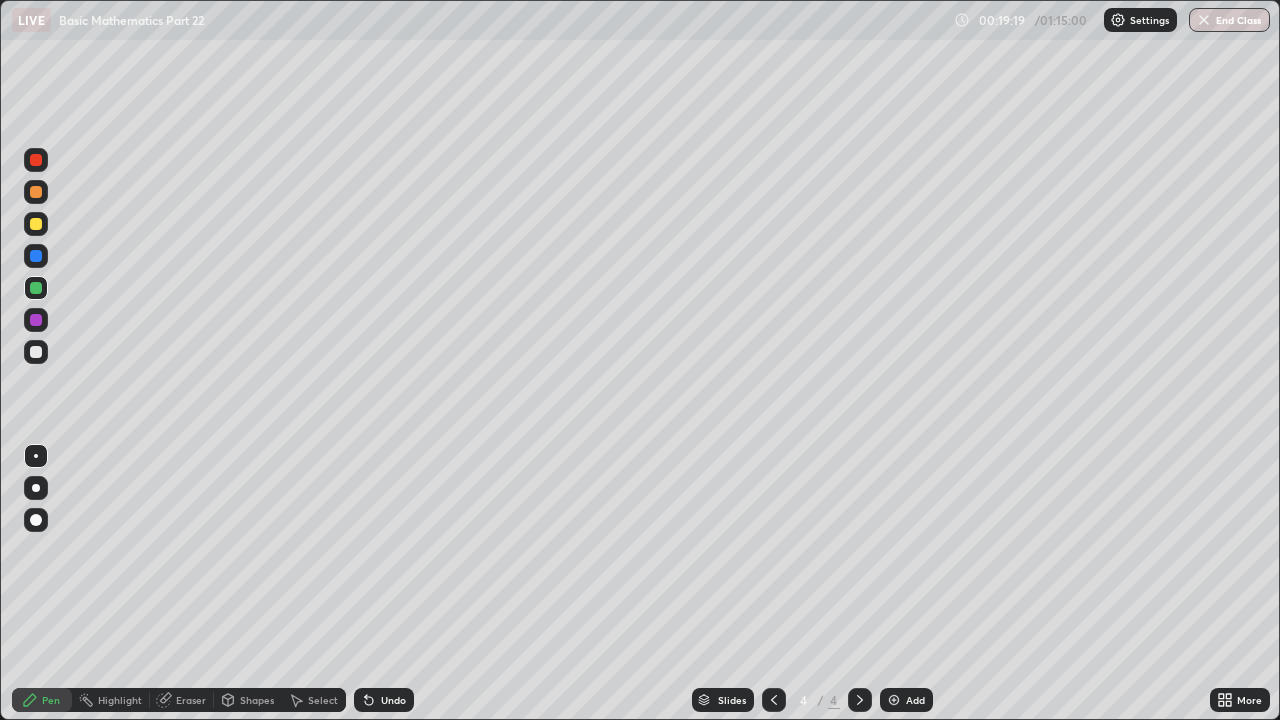 click at bounding box center (36, 160) 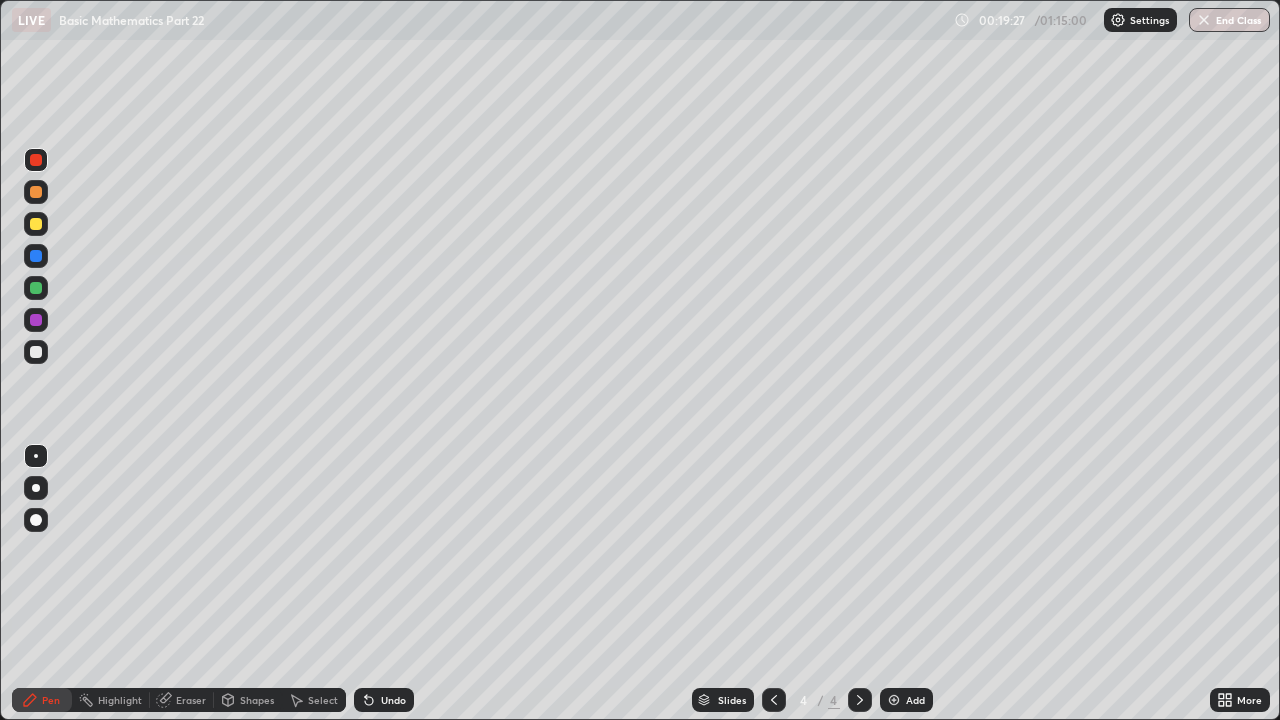 click at bounding box center [36, 352] 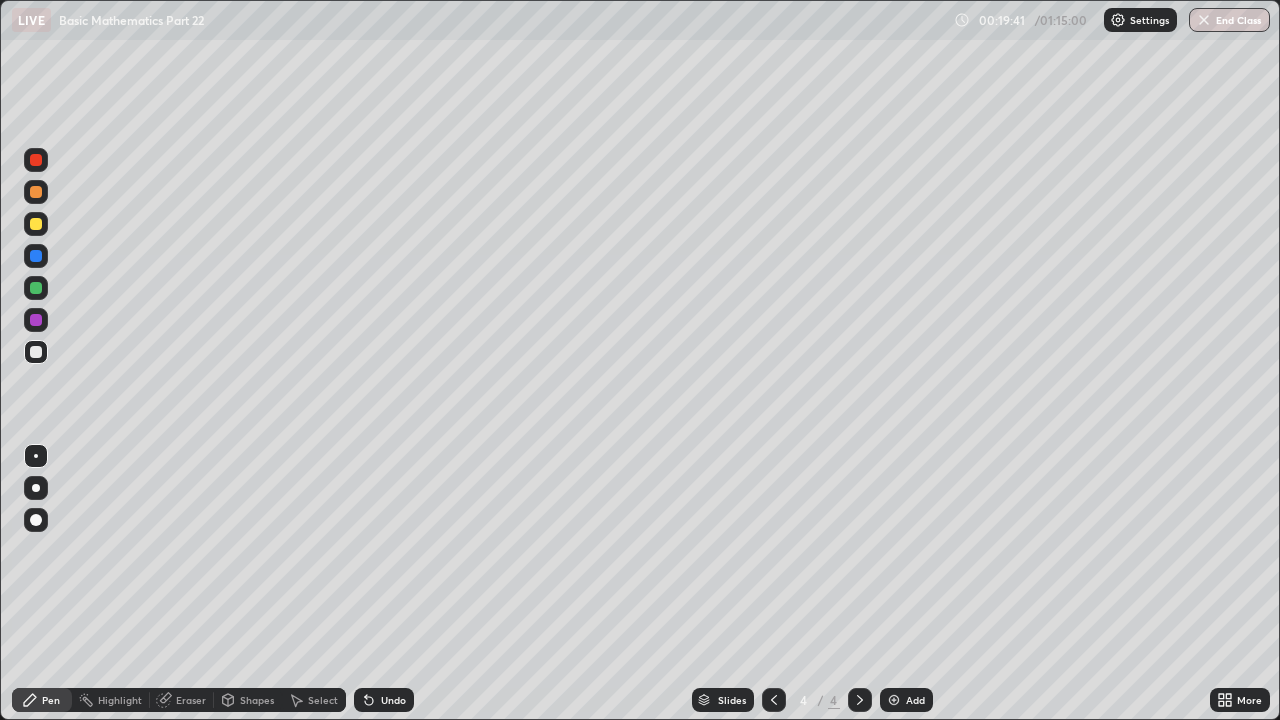 click at bounding box center (36, 160) 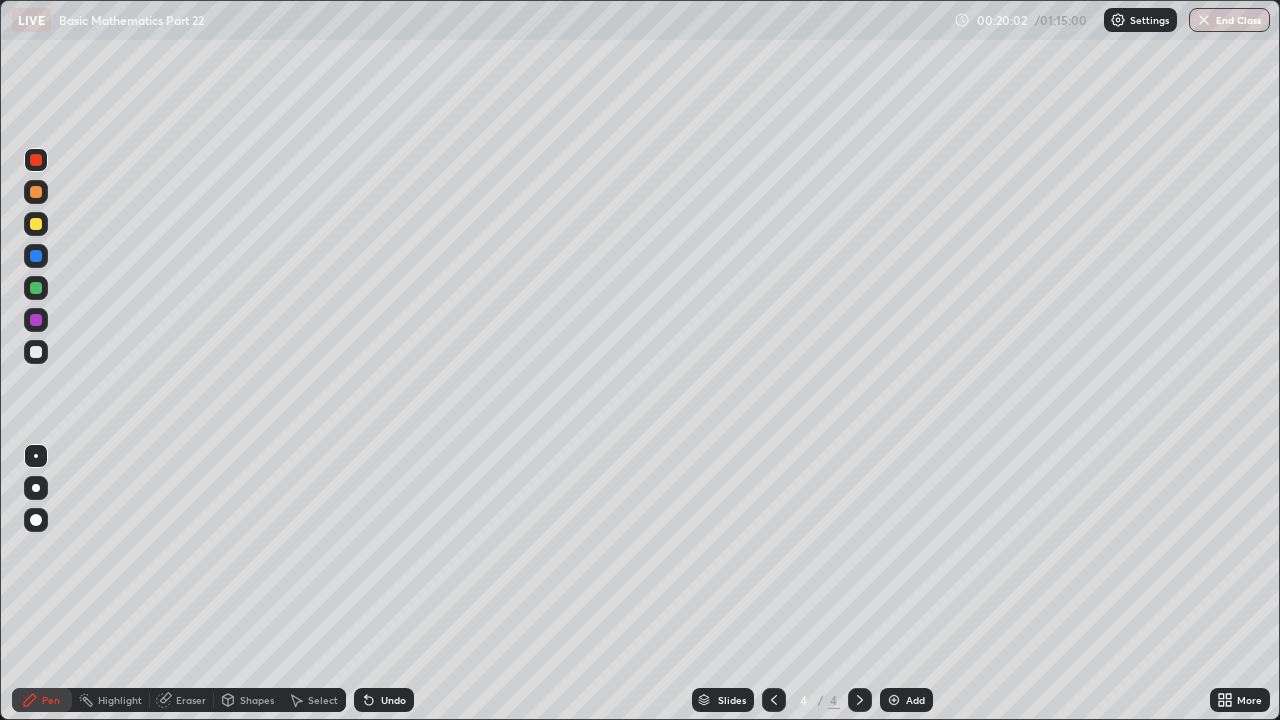 click on "Undo" at bounding box center [393, 700] 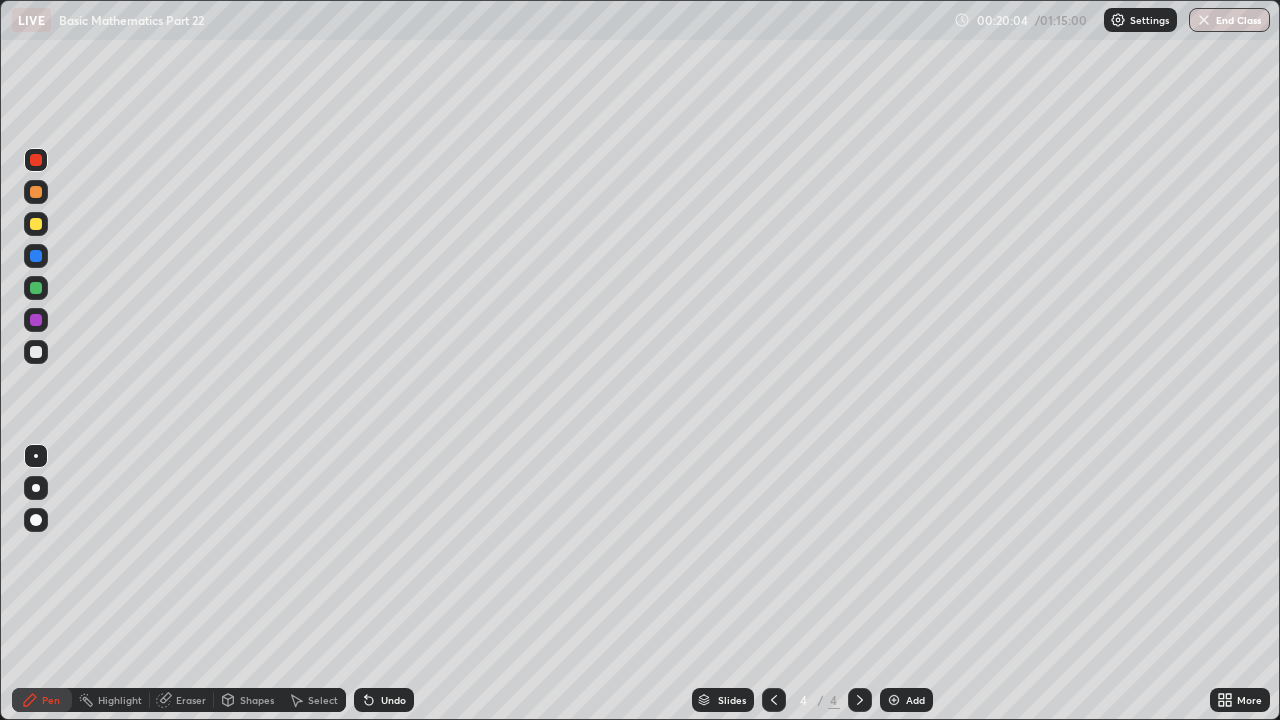 click on "Undo" at bounding box center [393, 700] 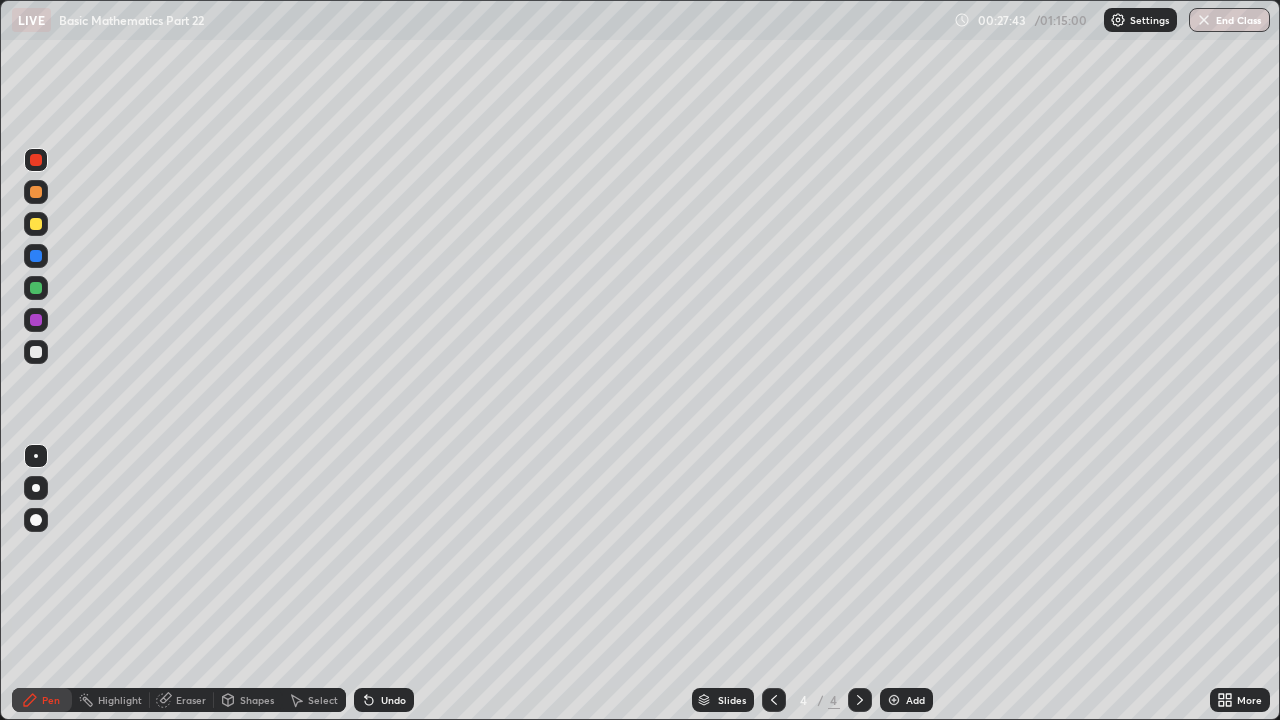 click at bounding box center [894, 700] 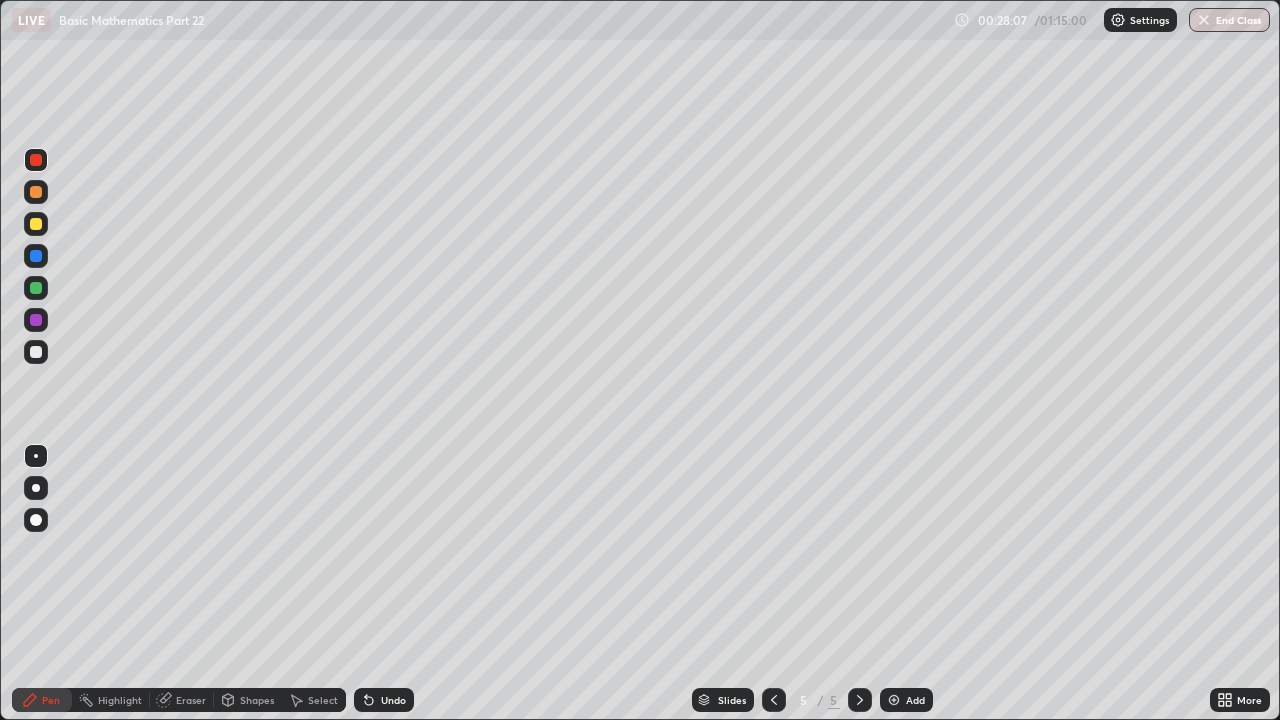click at bounding box center [36, 352] 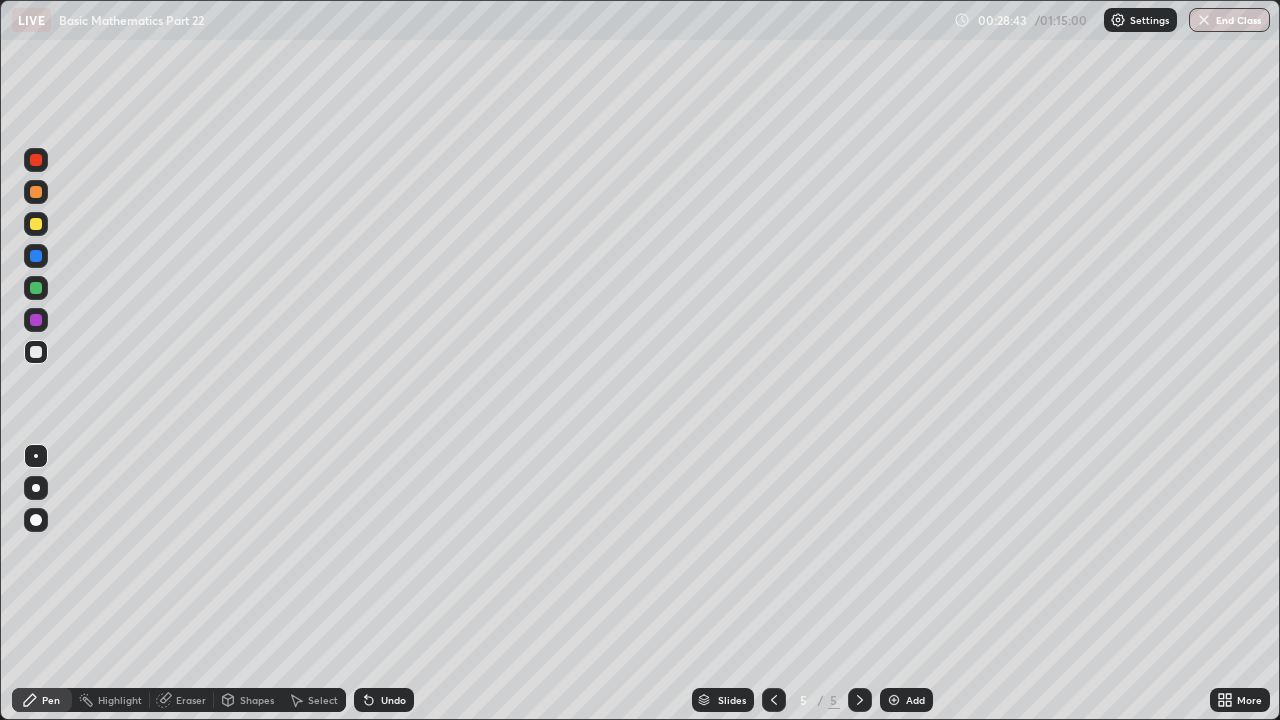 click on "Undo" at bounding box center (393, 700) 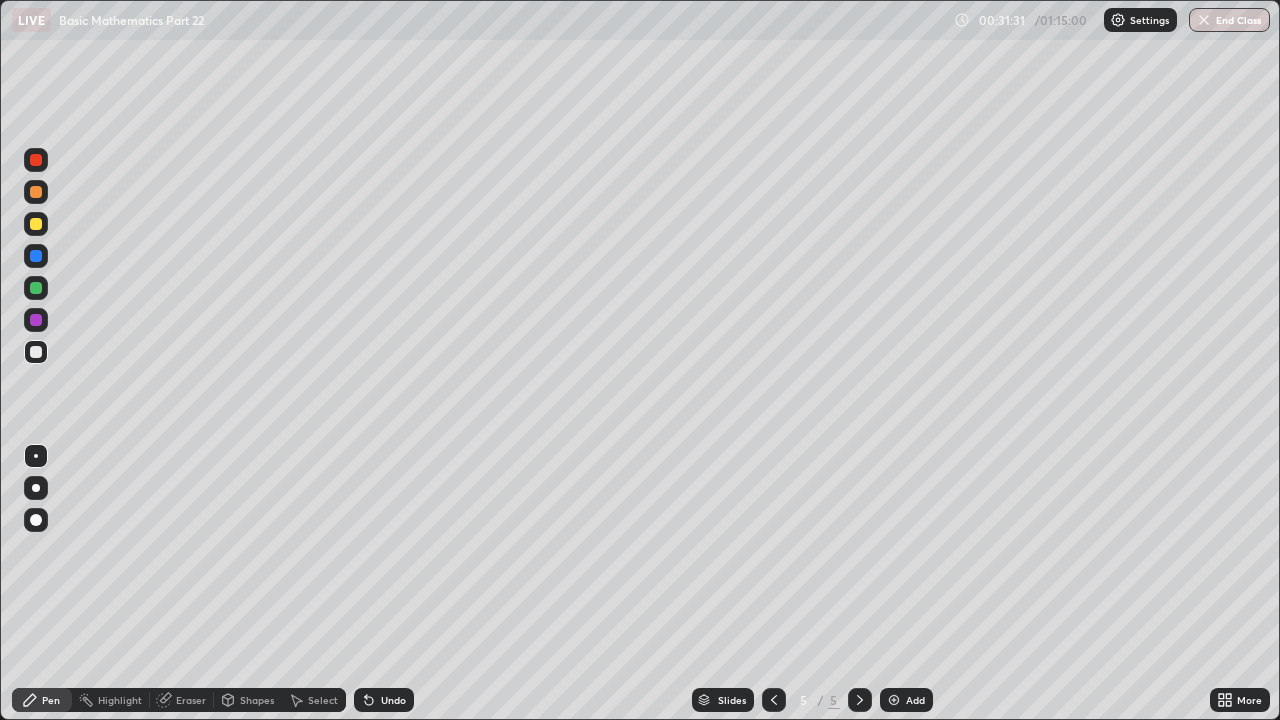 click 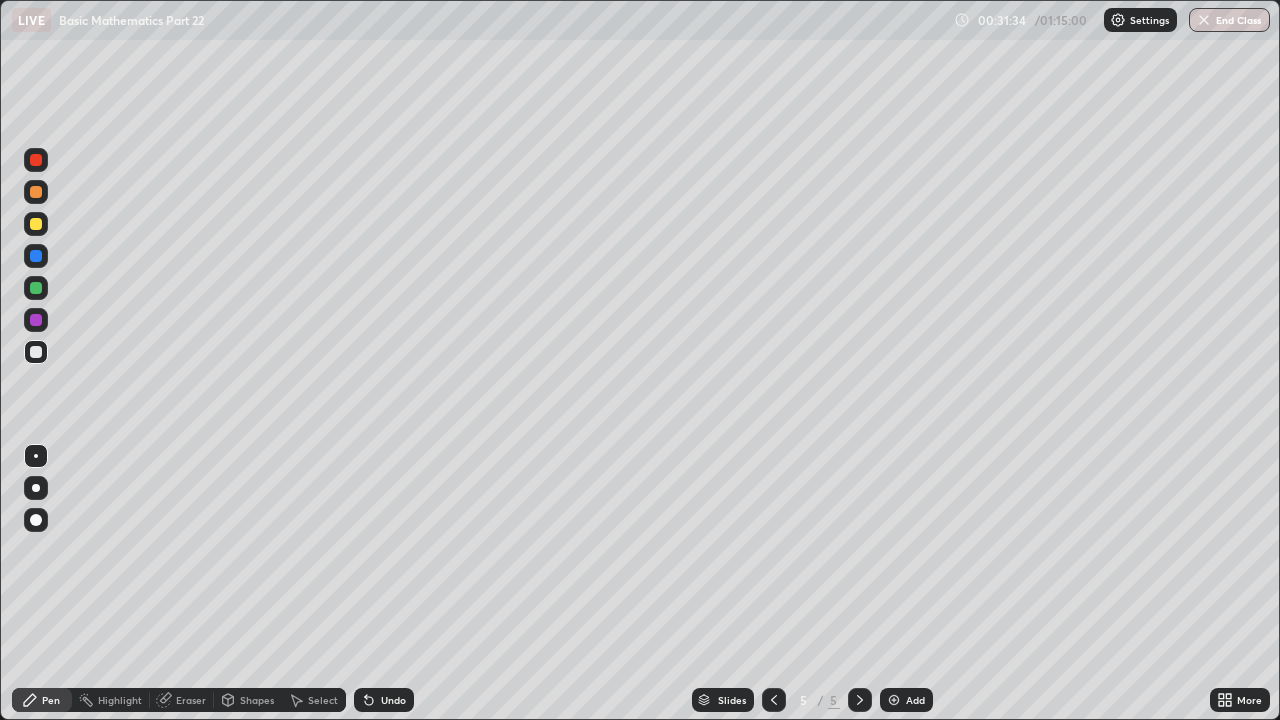 click 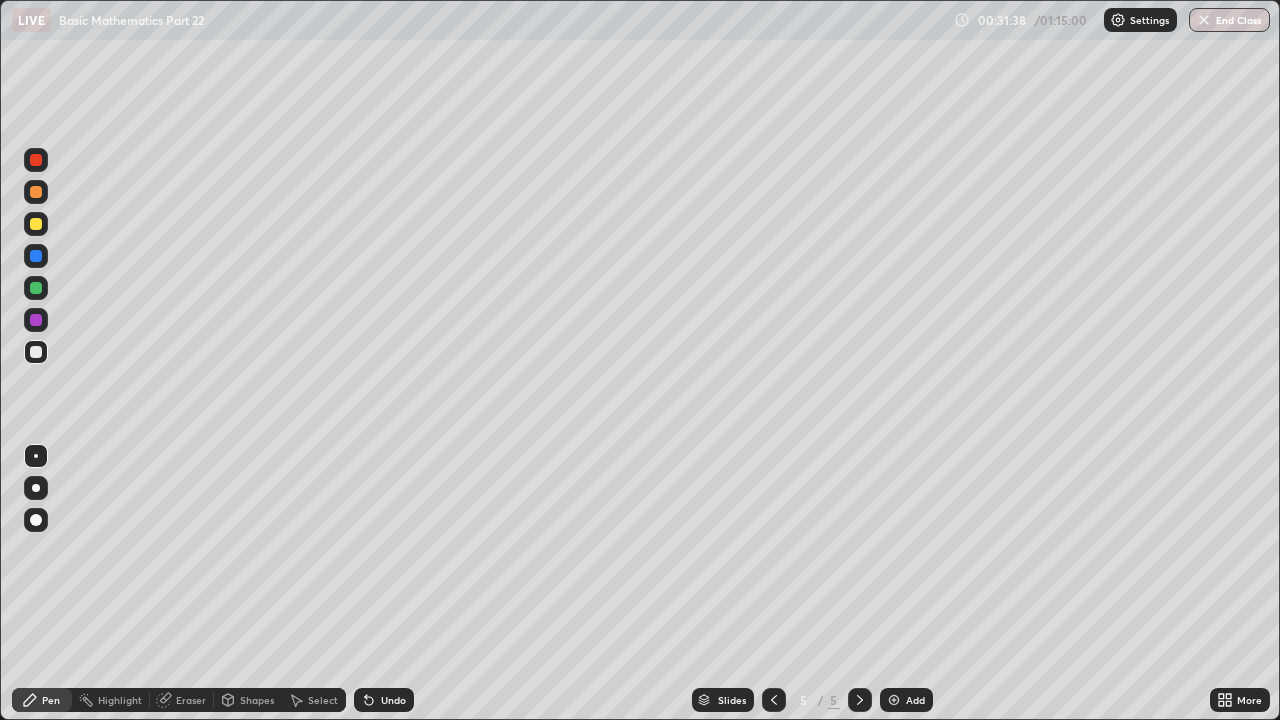 click 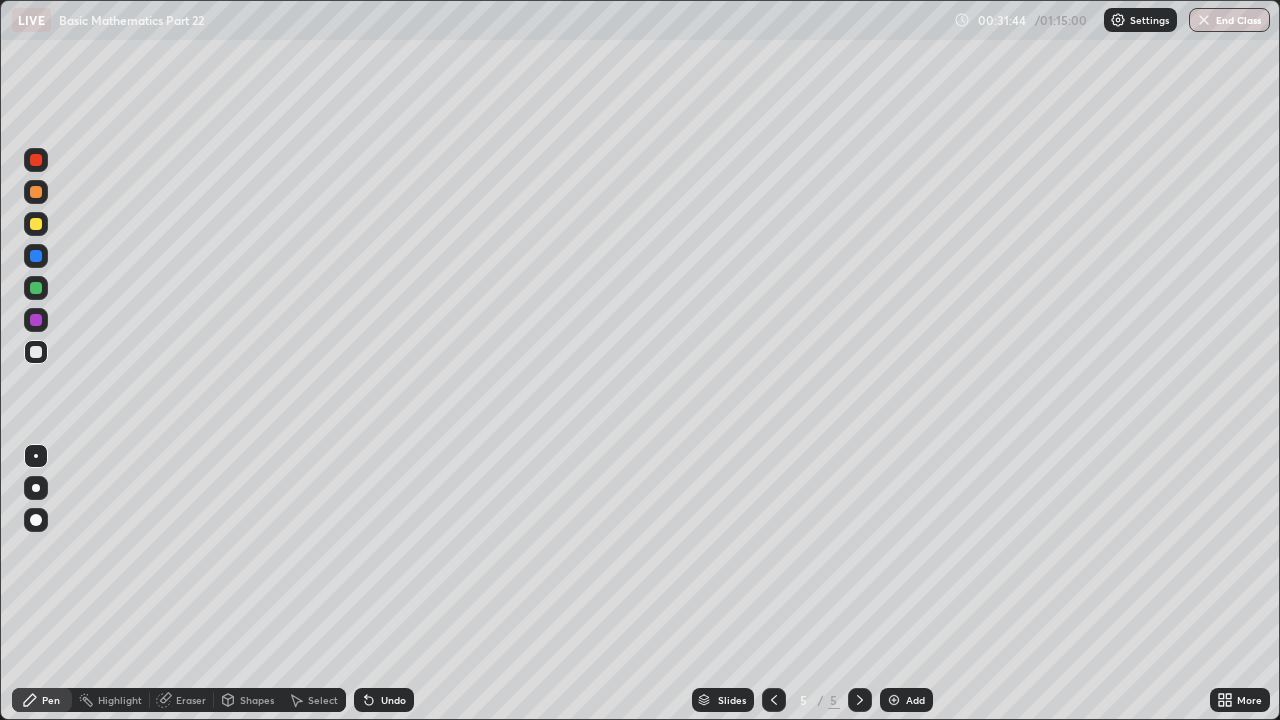 click 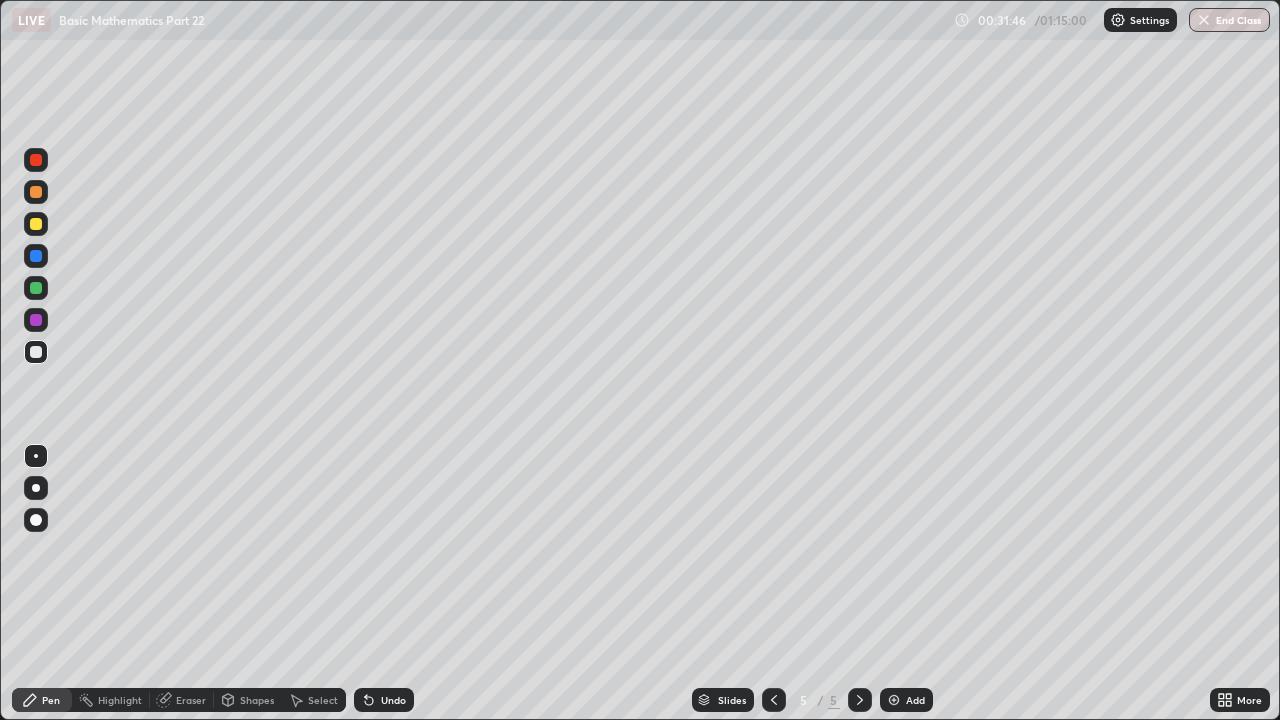 click 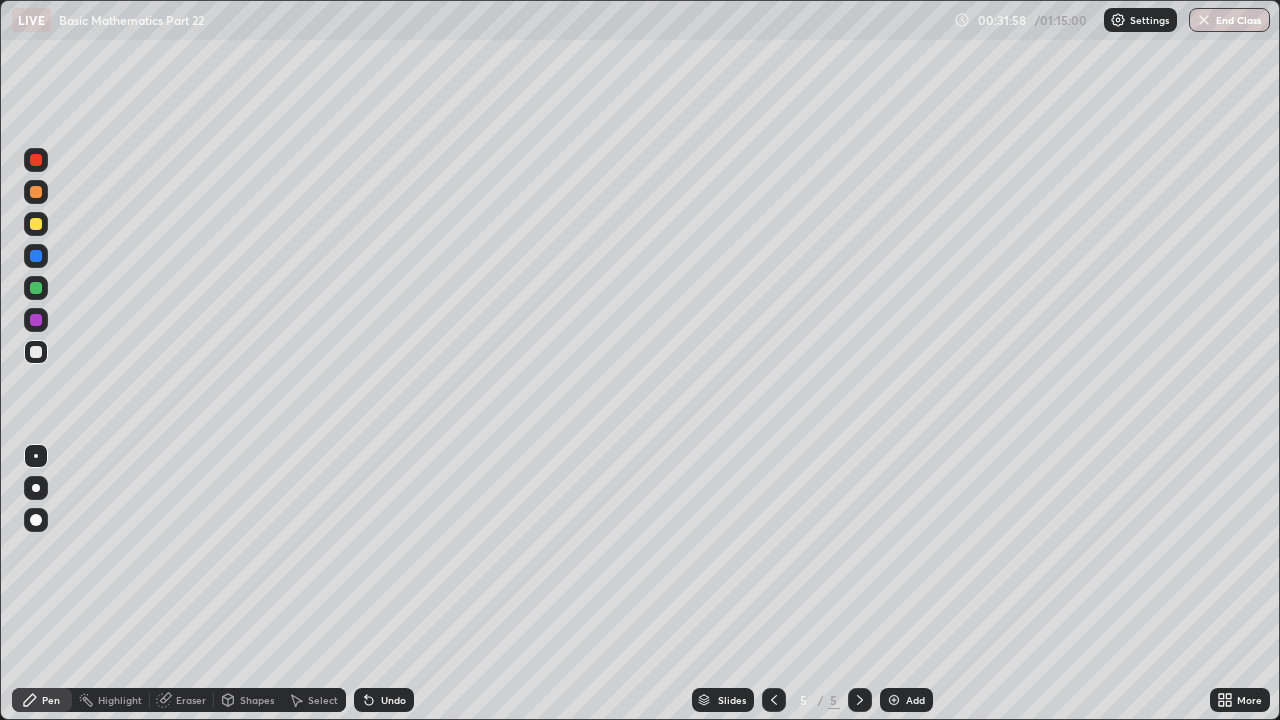 click on "Undo" at bounding box center (393, 700) 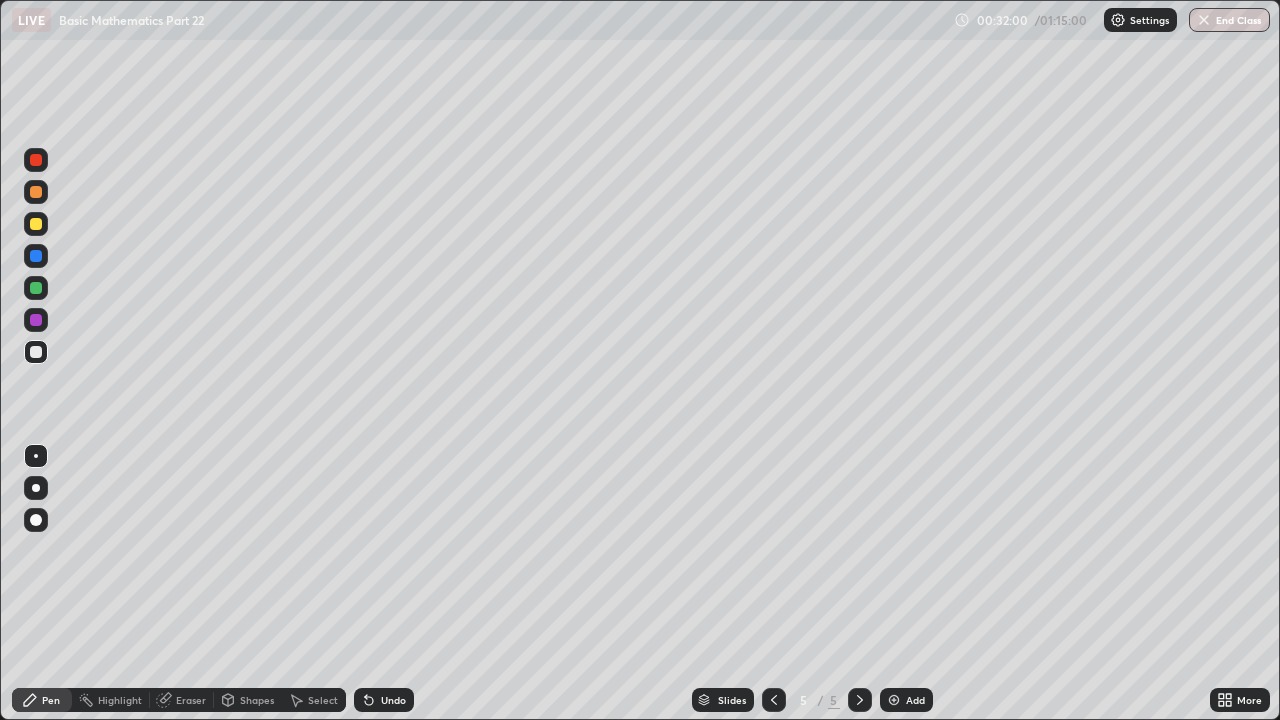 click 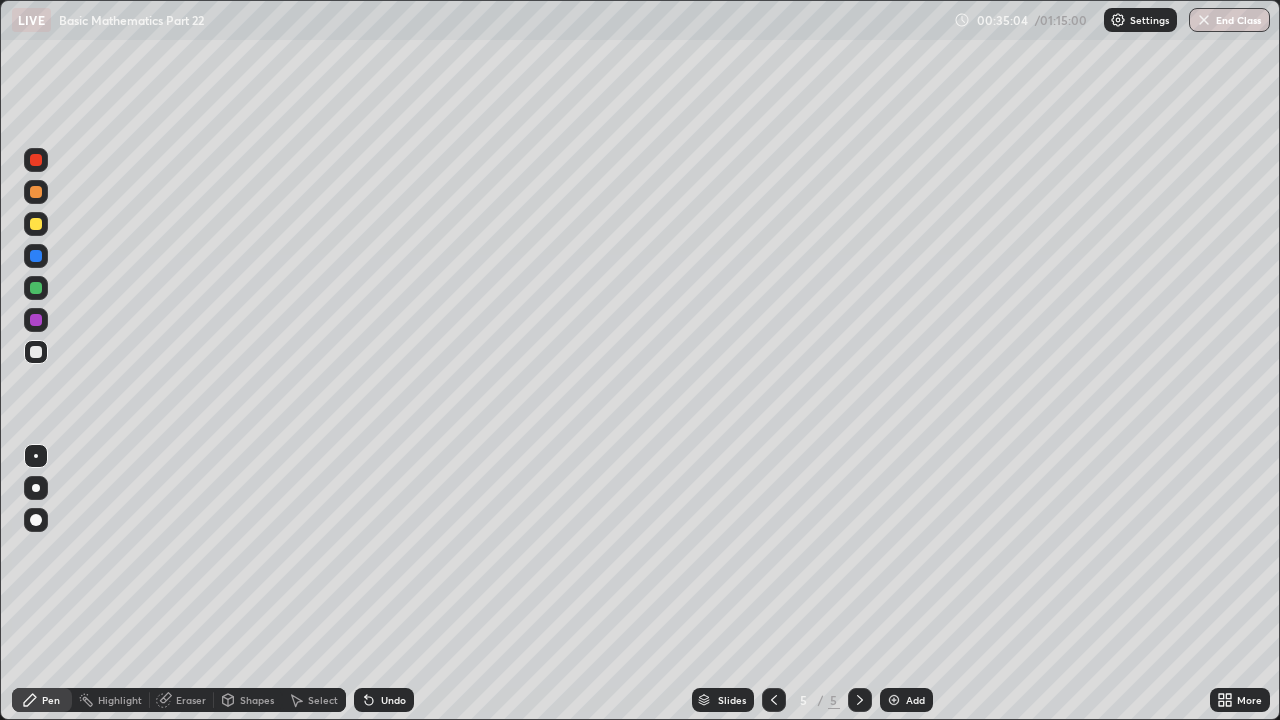 click at bounding box center (894, 700) 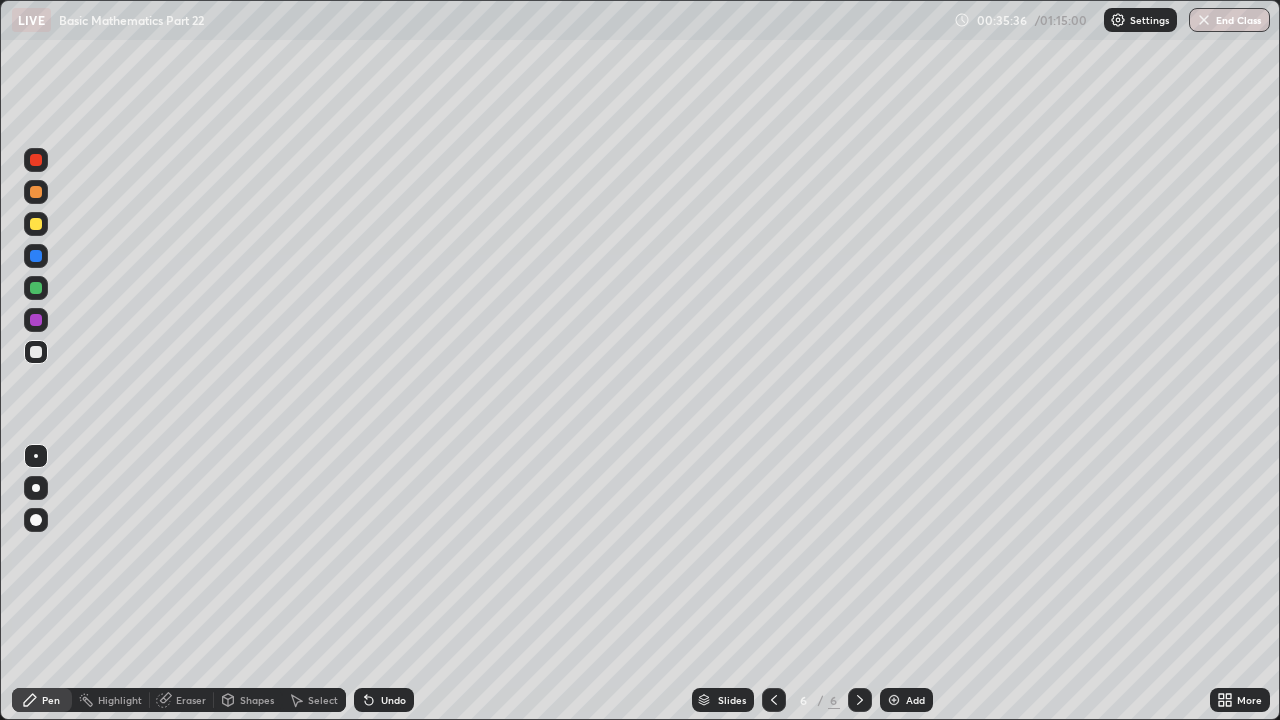 click on "Undo" at bounding box center [393, 700] 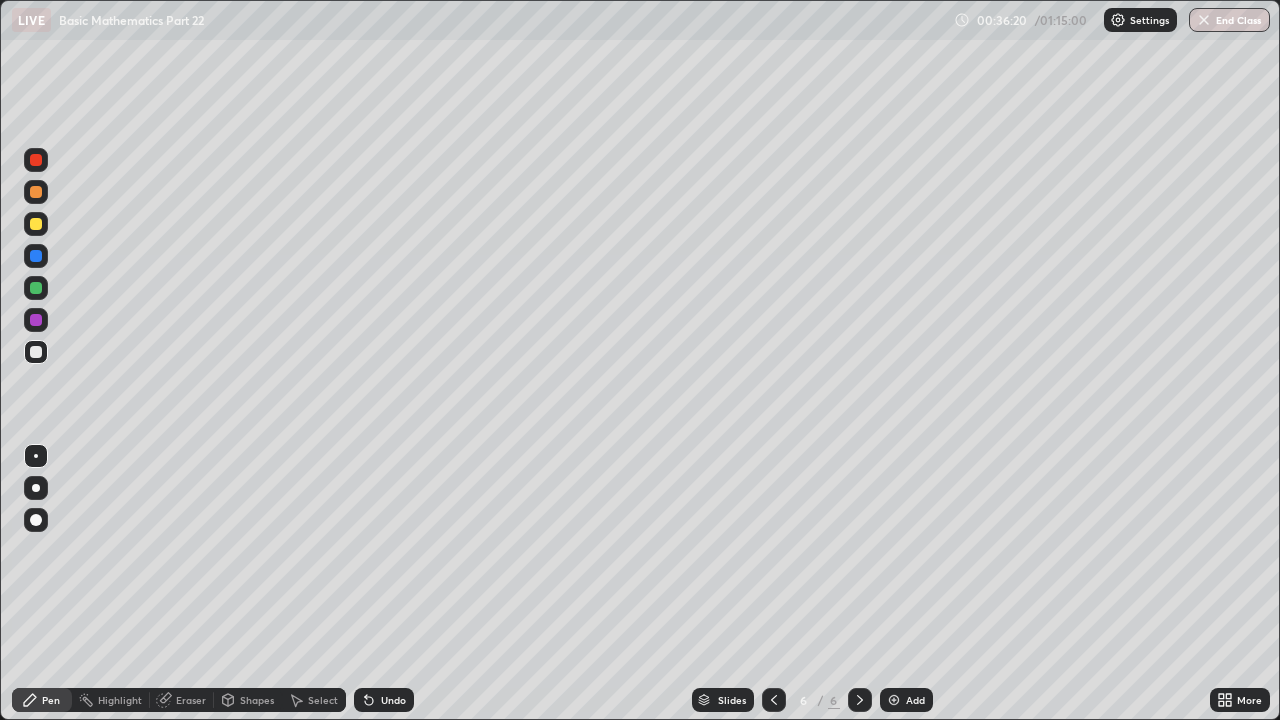 click on "Undo" at bounding box center (393, 700) 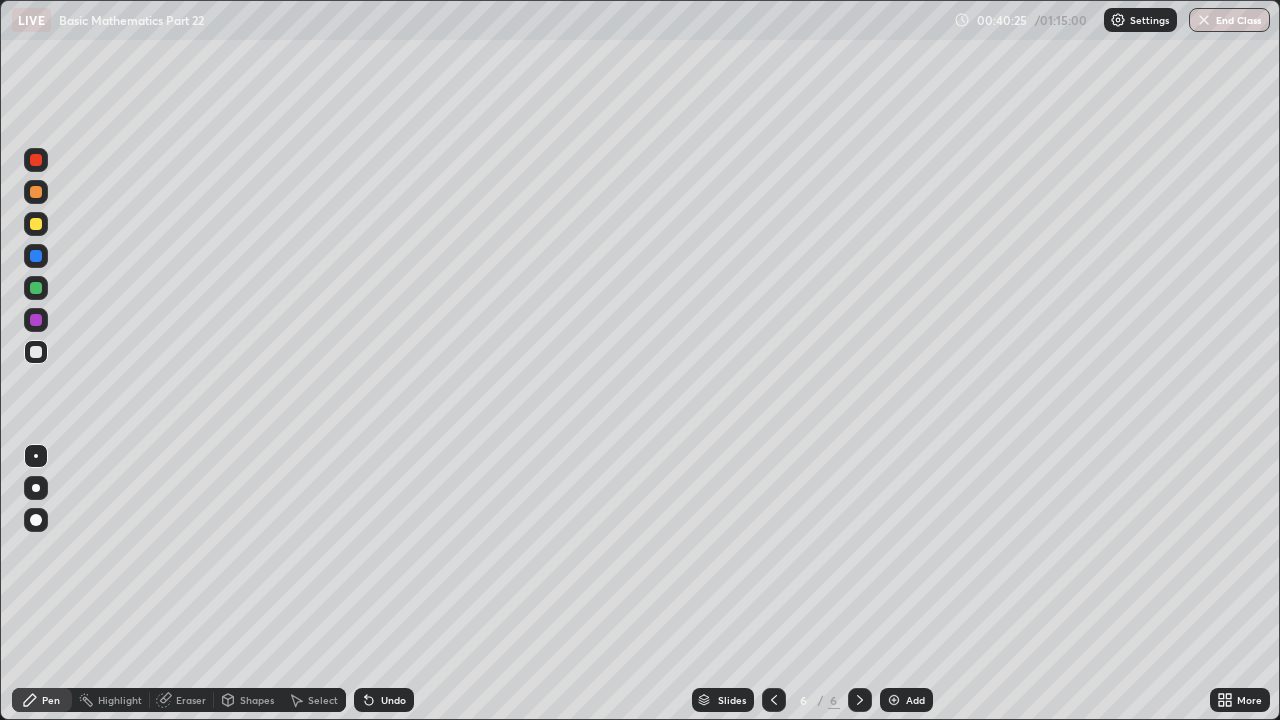 click on "Eraser" at bounding box center (191, 700) 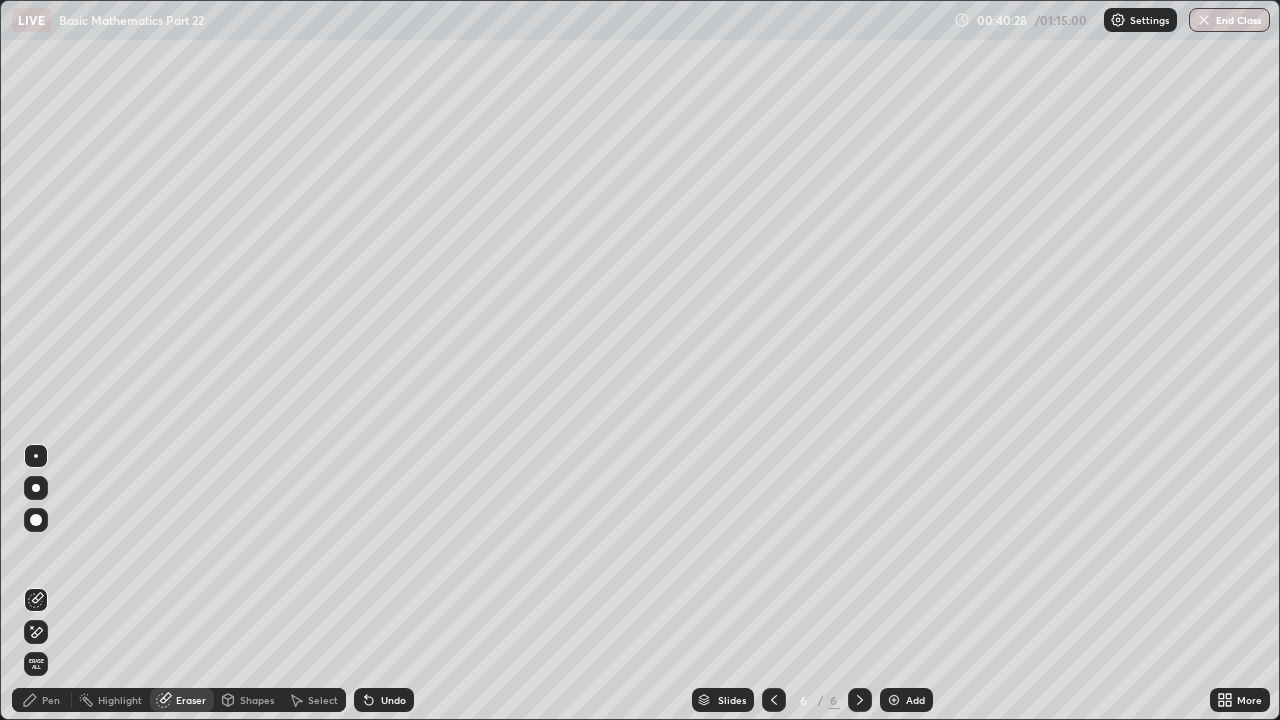 click at bounding box center (36, 520) 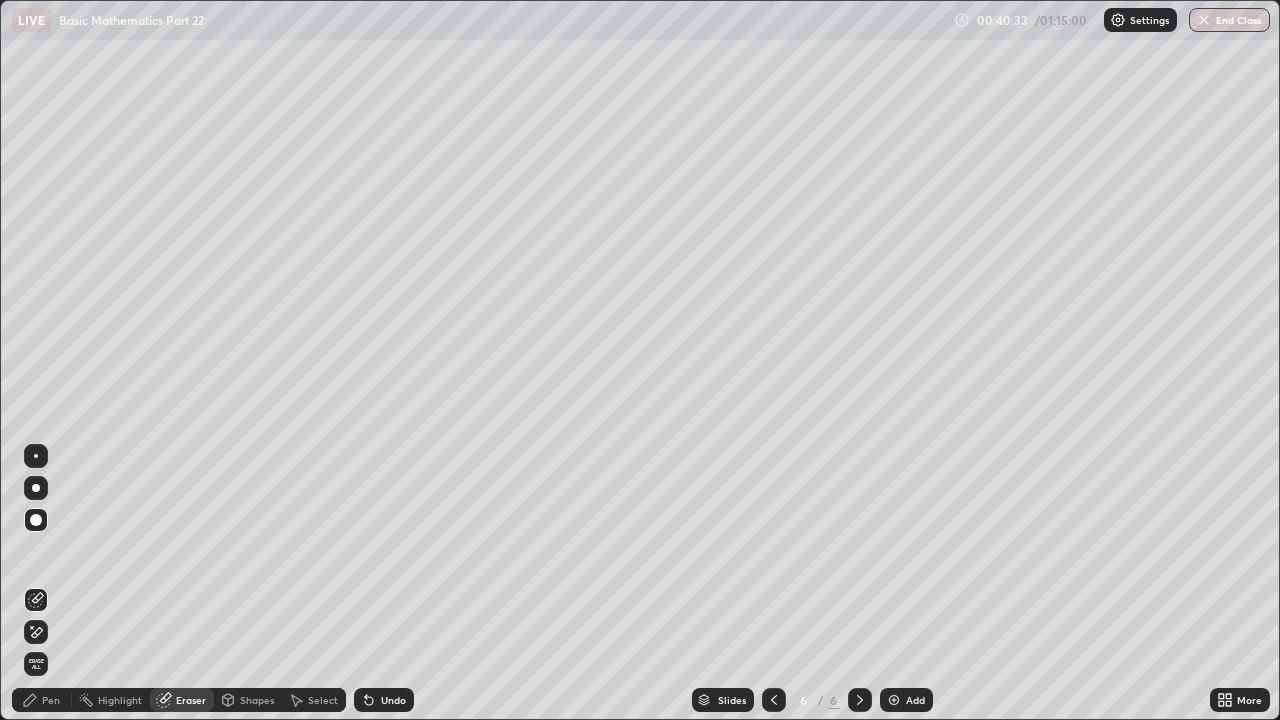 click on "Pen" at bounding box center [51, 700] 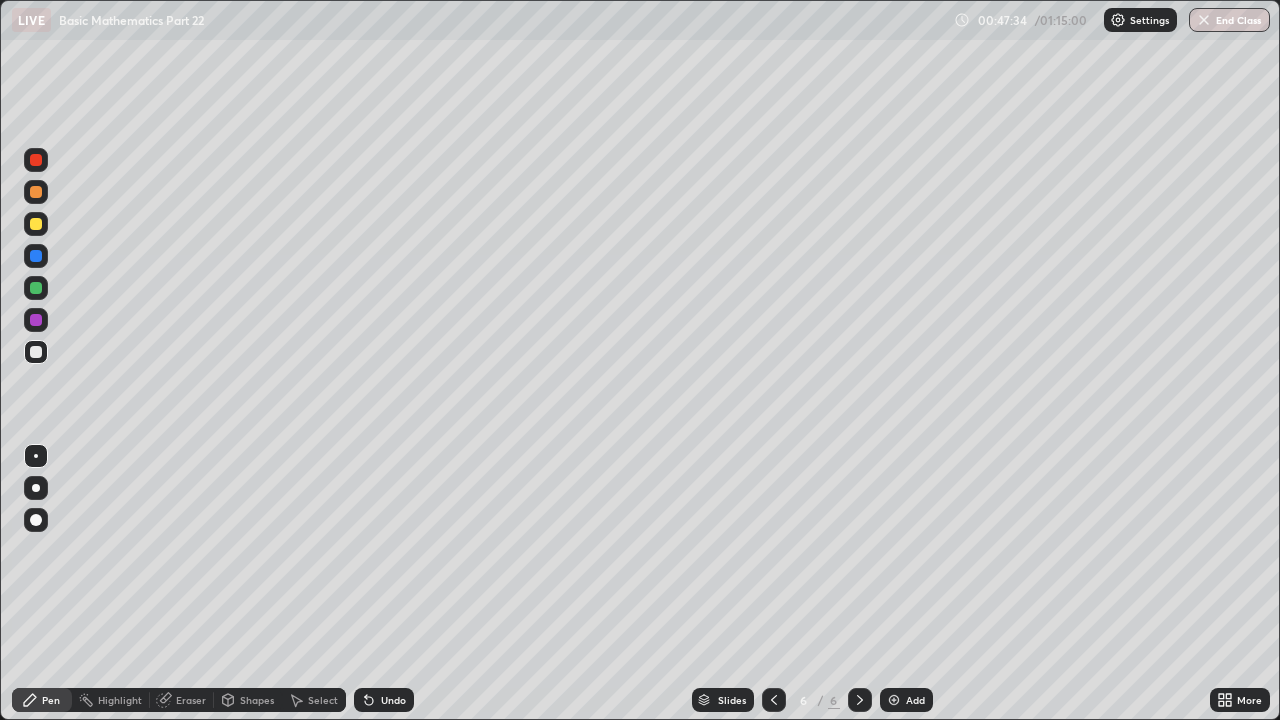 click at bounding box center [894, 700] 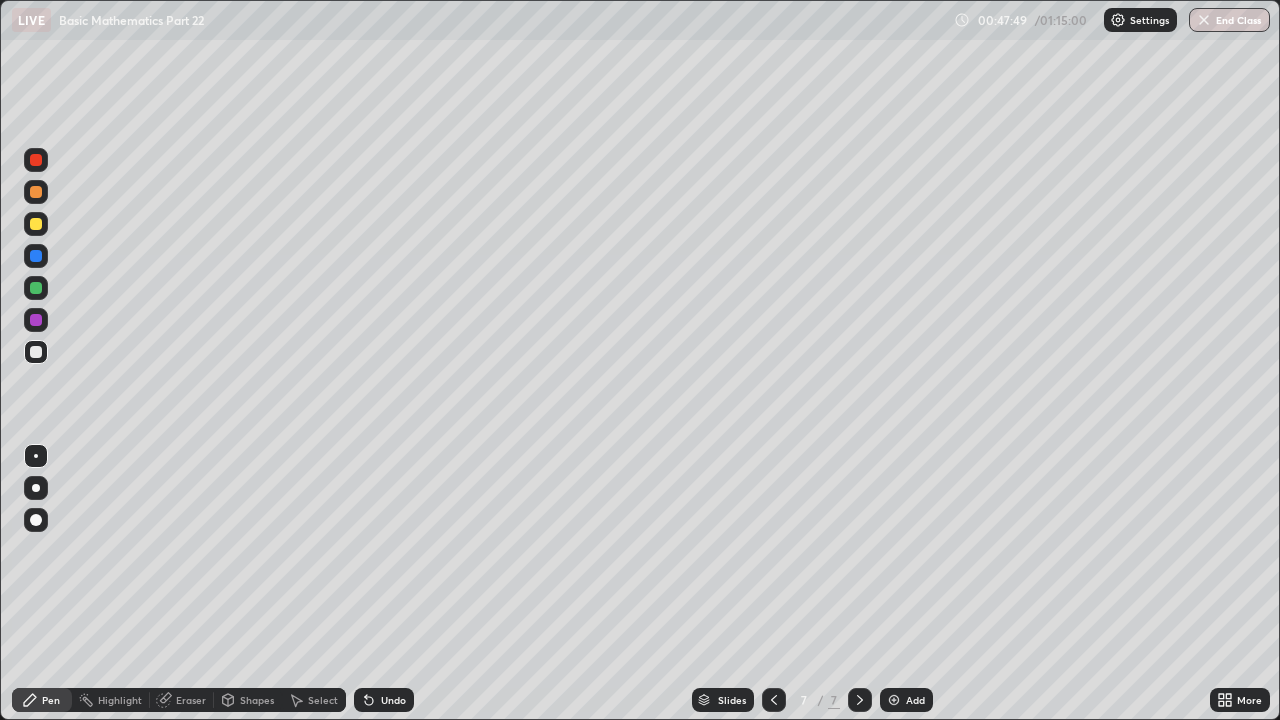 click 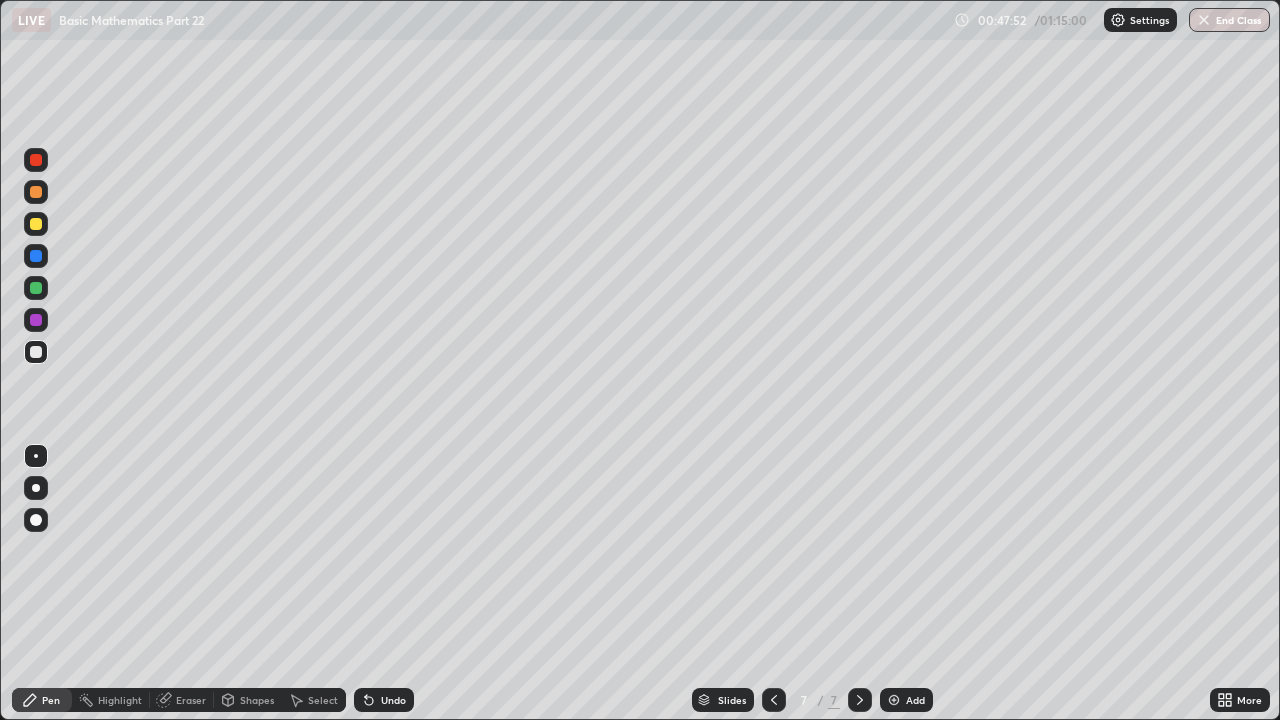 click on "Eraser" at bounding box center [191, 700] 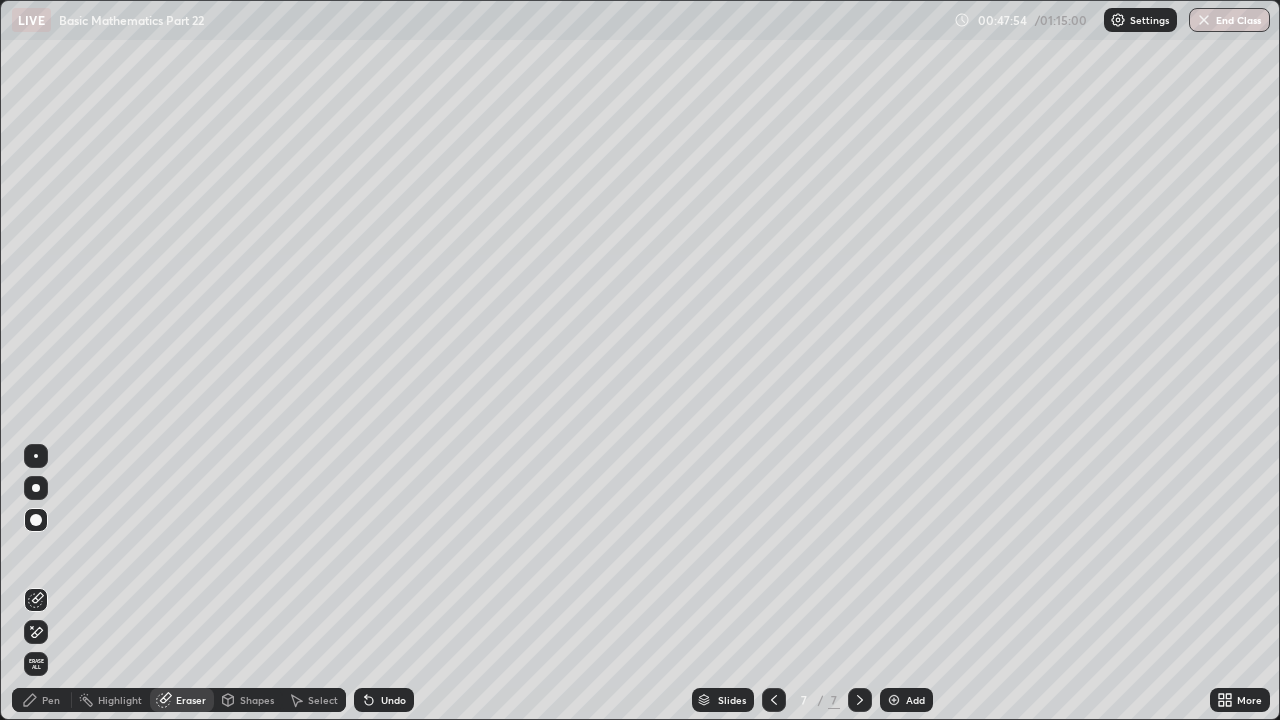 click 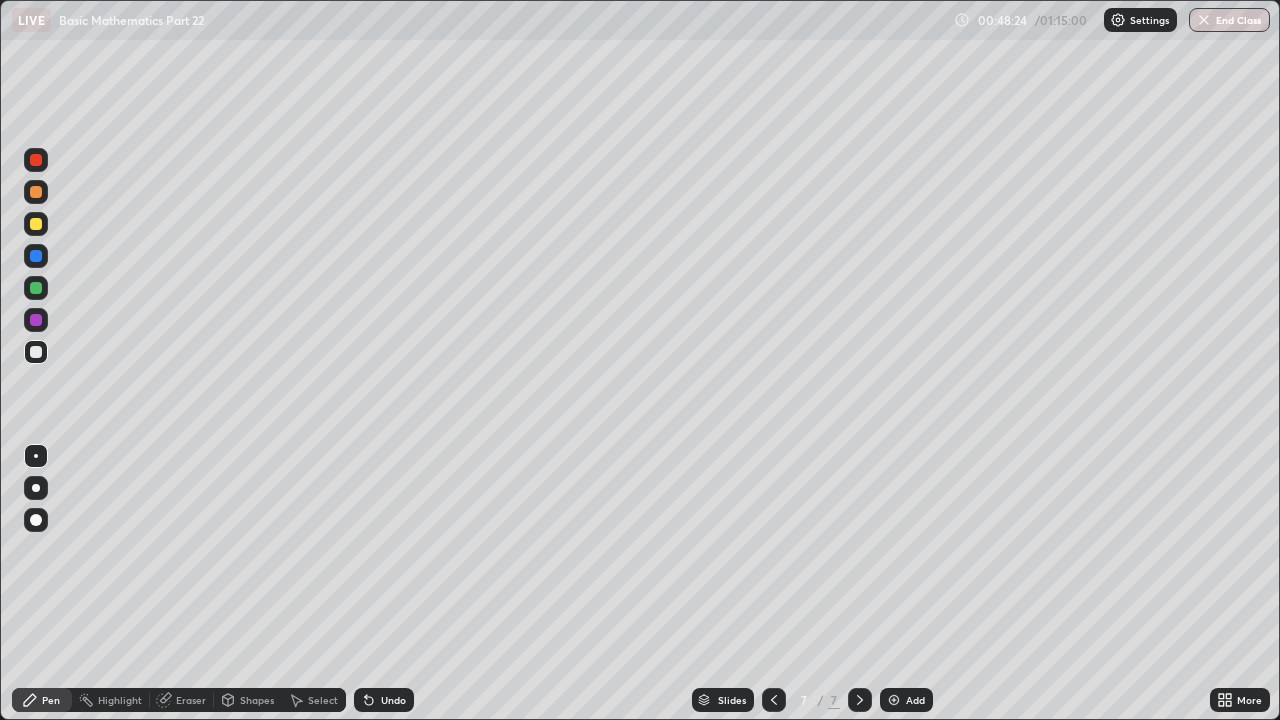 click on "Undo" at bounding box center (393, 700) 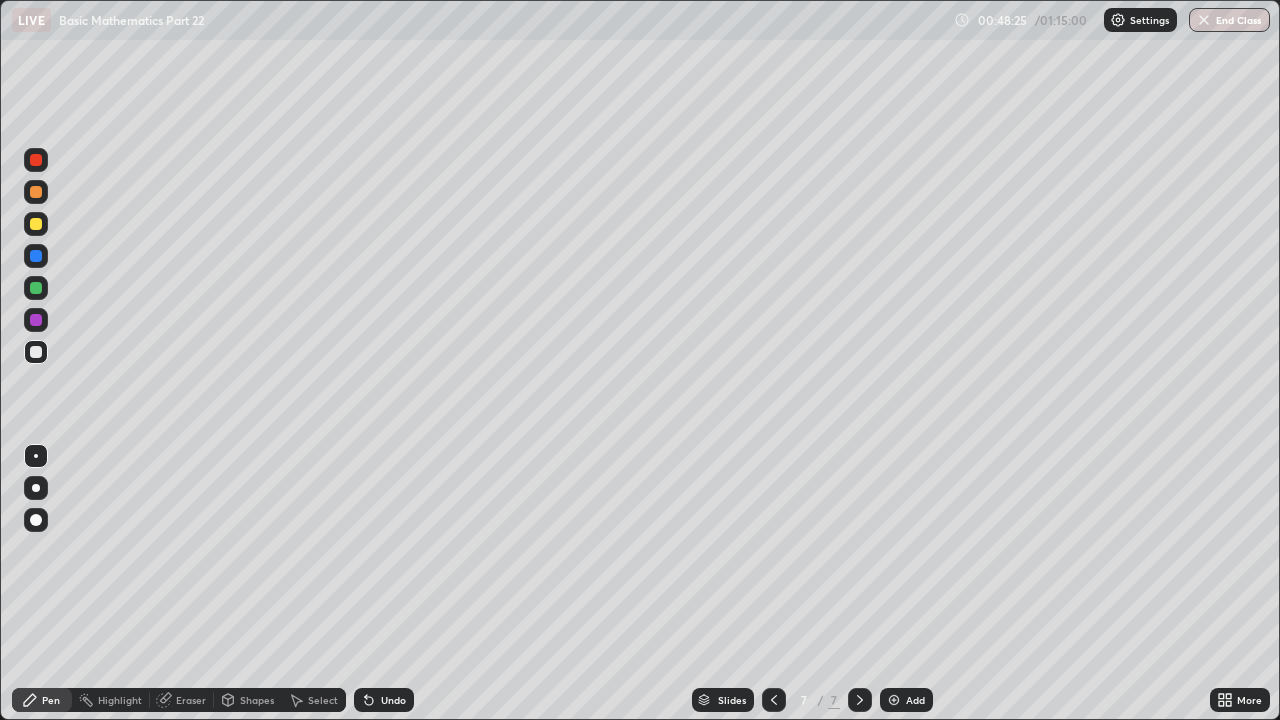click on "Undo" at bounding box center (393, 700) 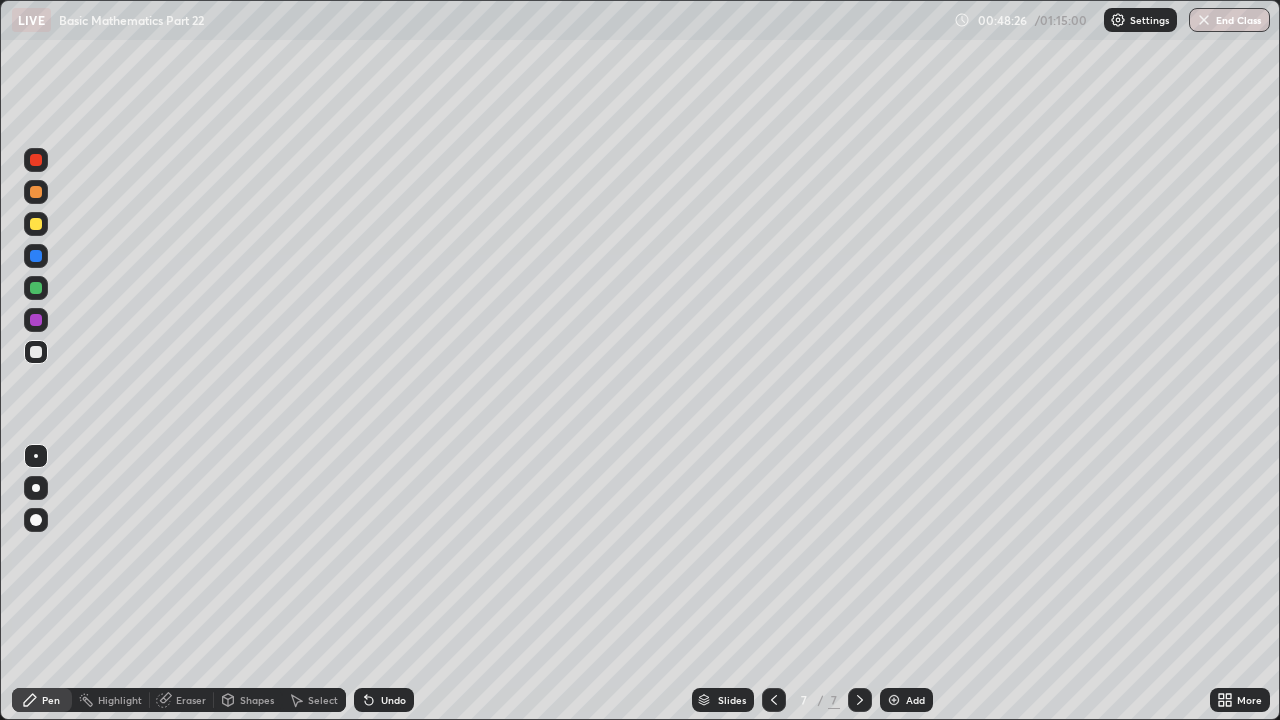 click on "Undo" at bounding box center [393, 700] 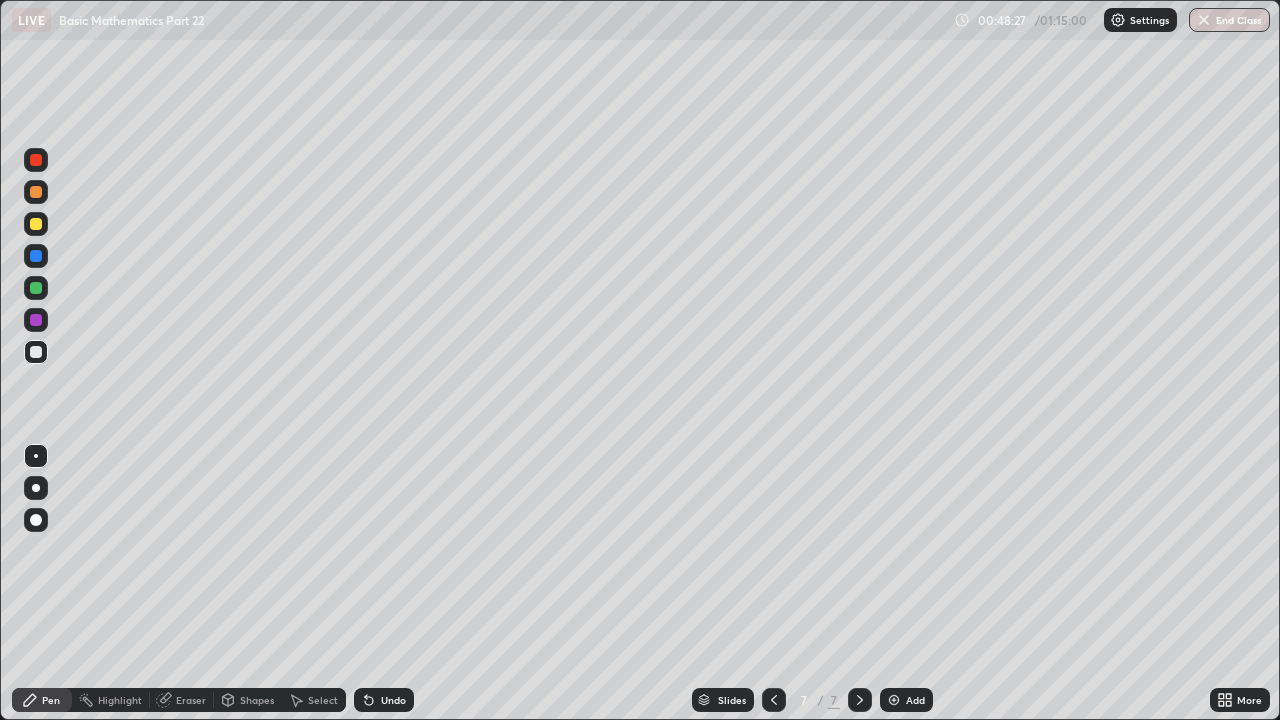 click on "Undo" at bounding box center (393, 700) 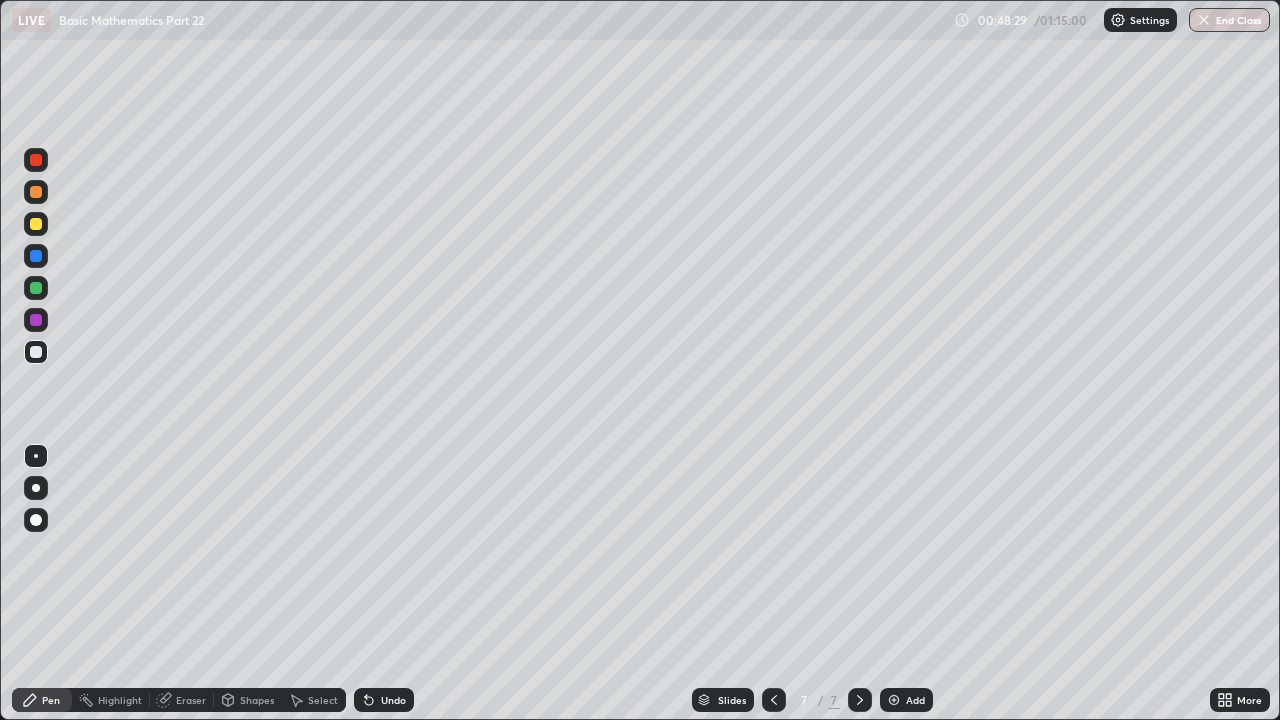 click on "Undo" at bounding box center [393, 700] 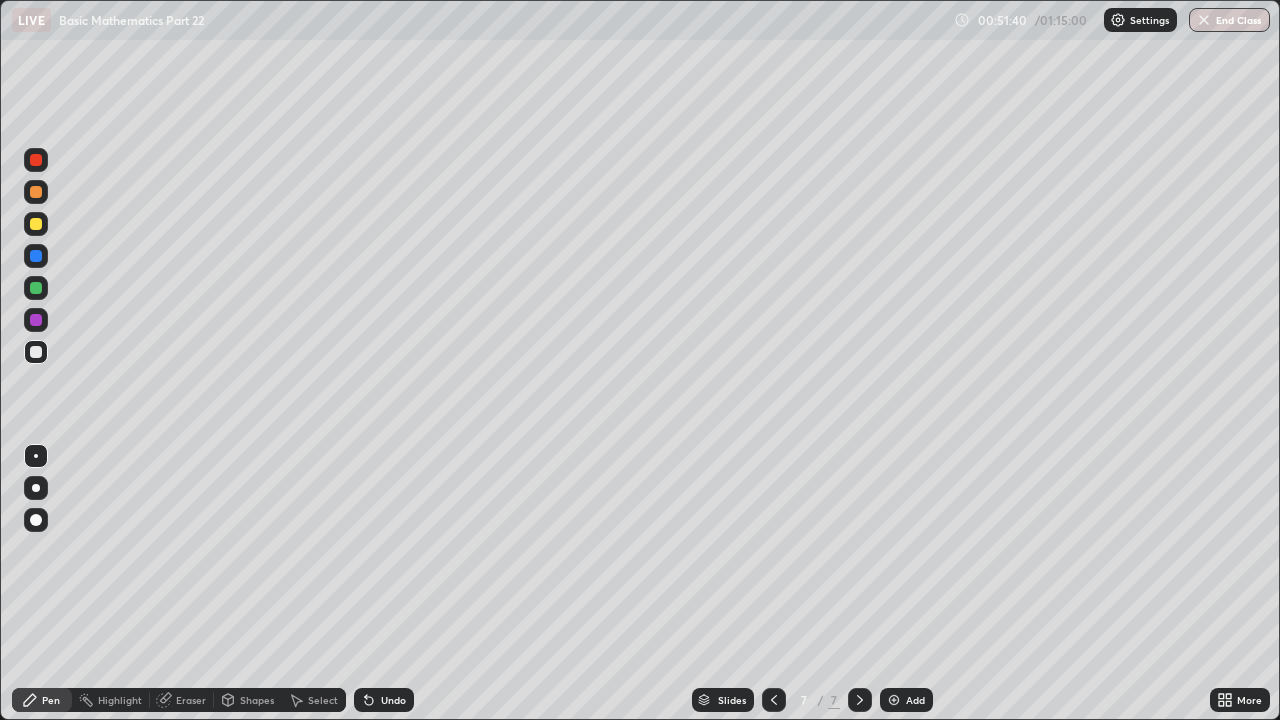click on "Undo" at bounding box center [393, 700] 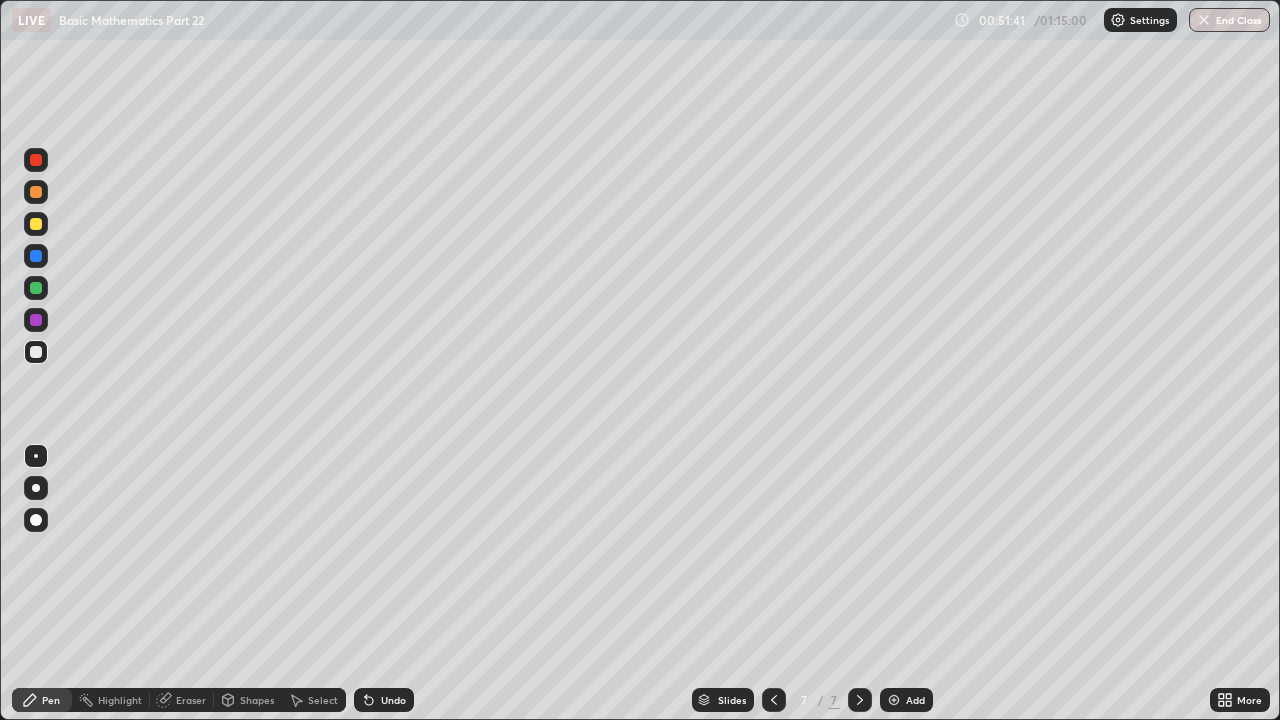 click on "Undo" at bounding box center (393, 700) 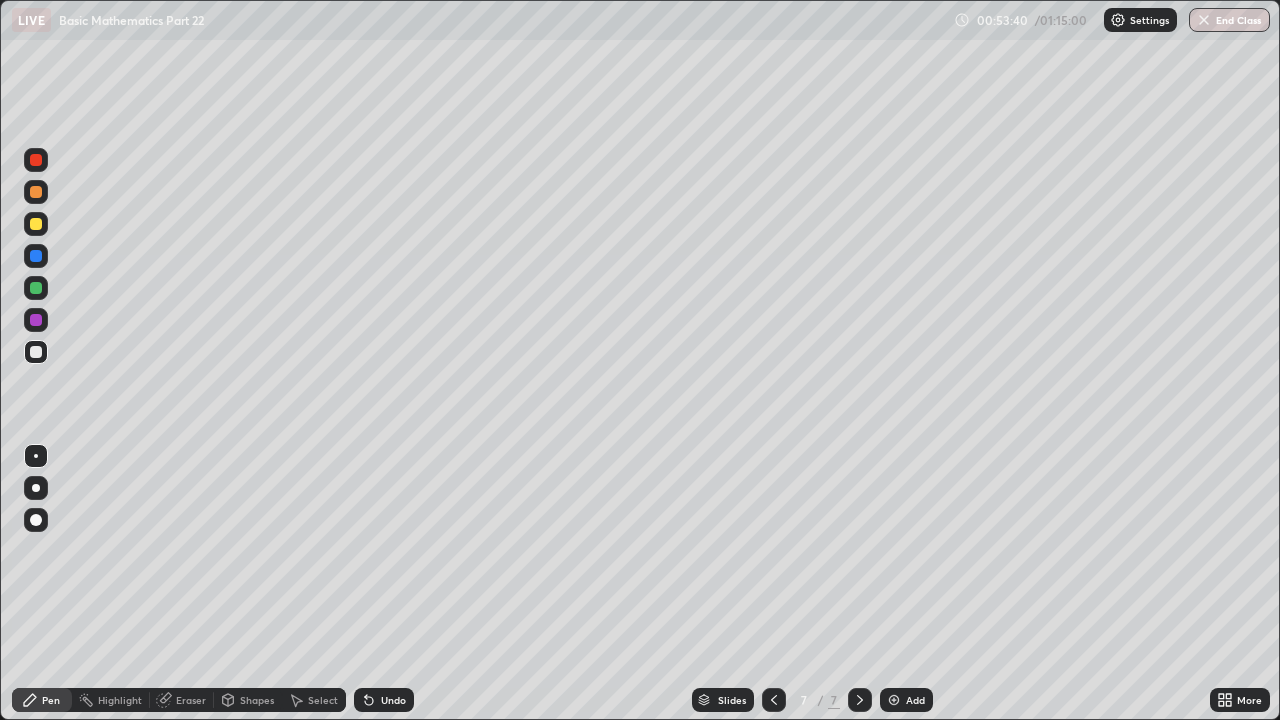 click 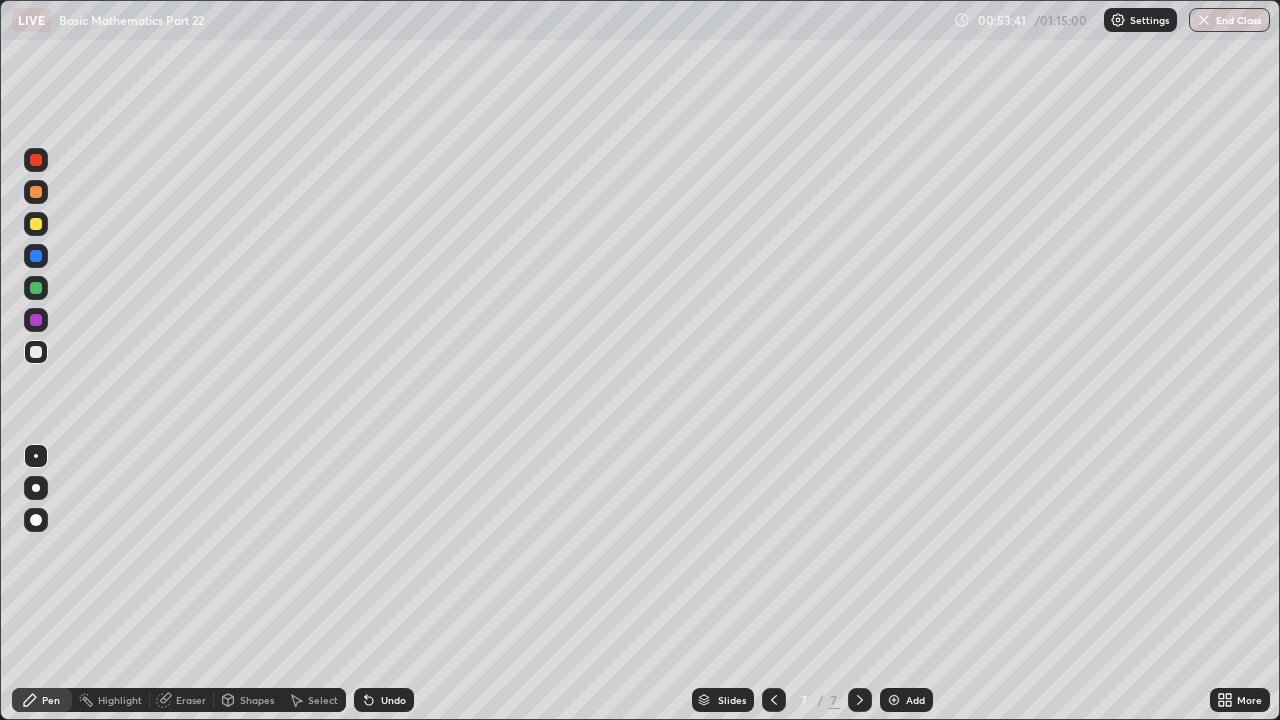 click 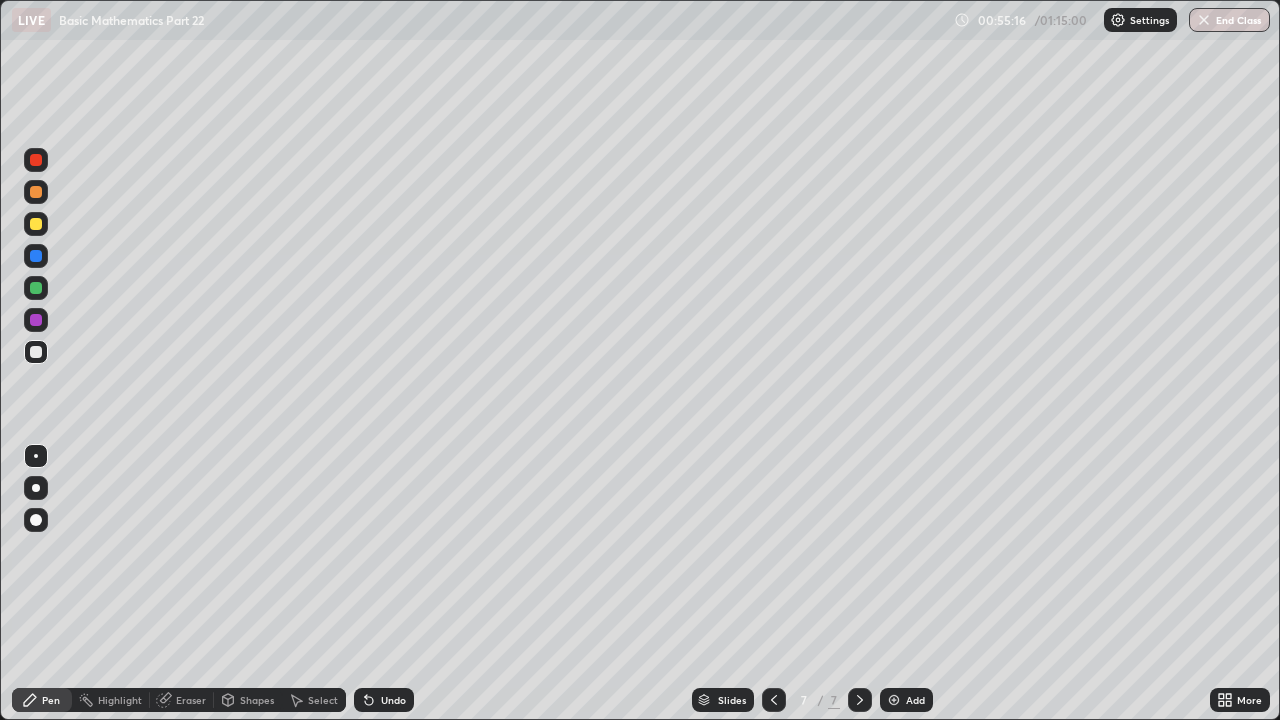 click on "Eraser" at bounding box center [191, 700] 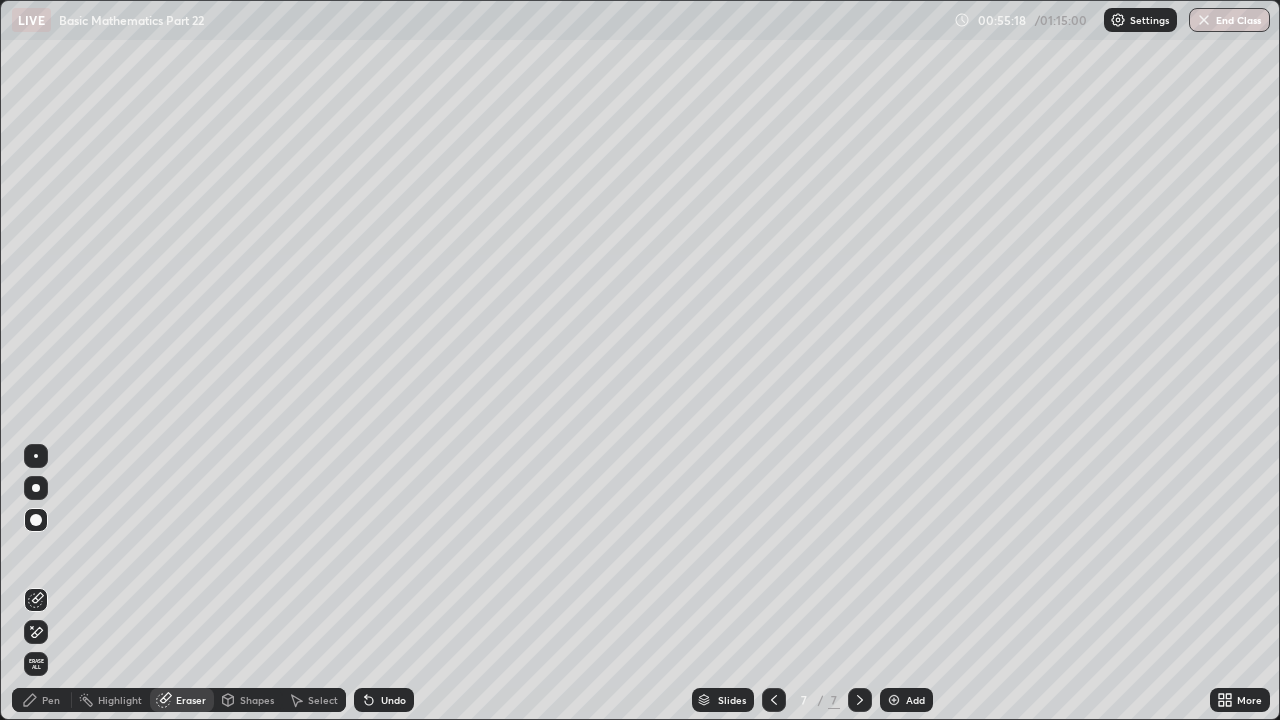 click on "Pen" at bounding box center [51, 700] 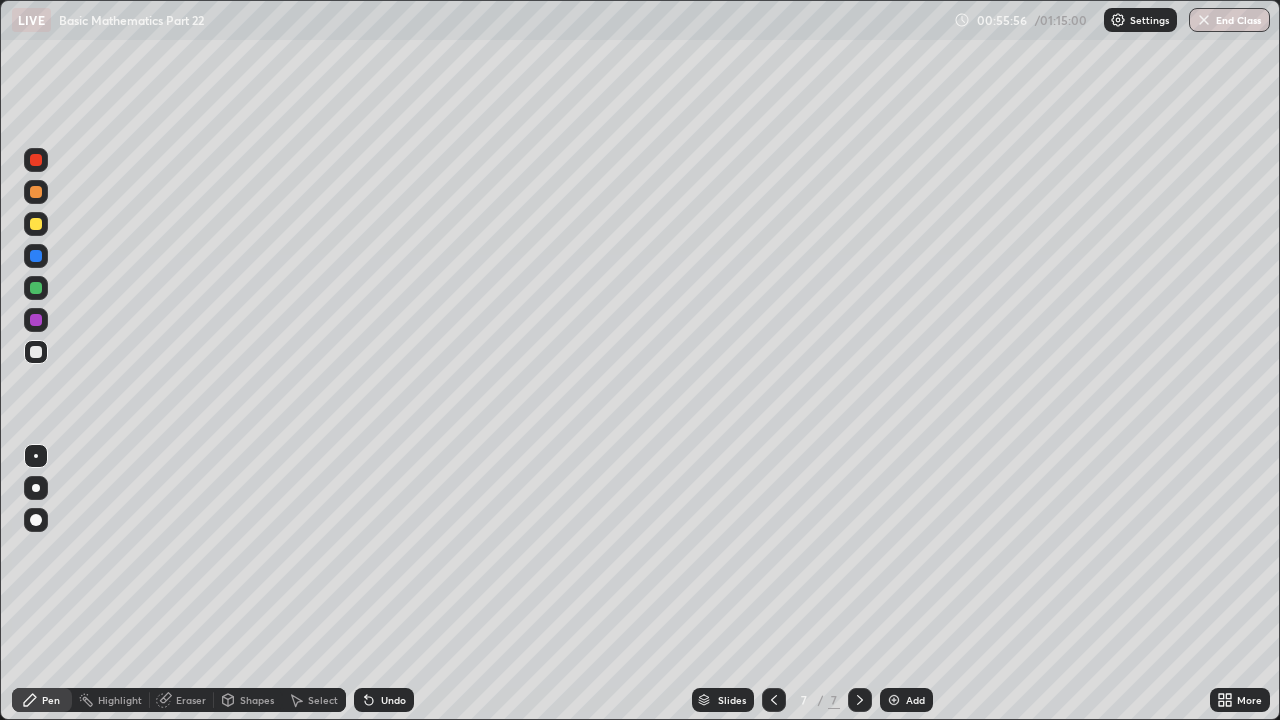 click 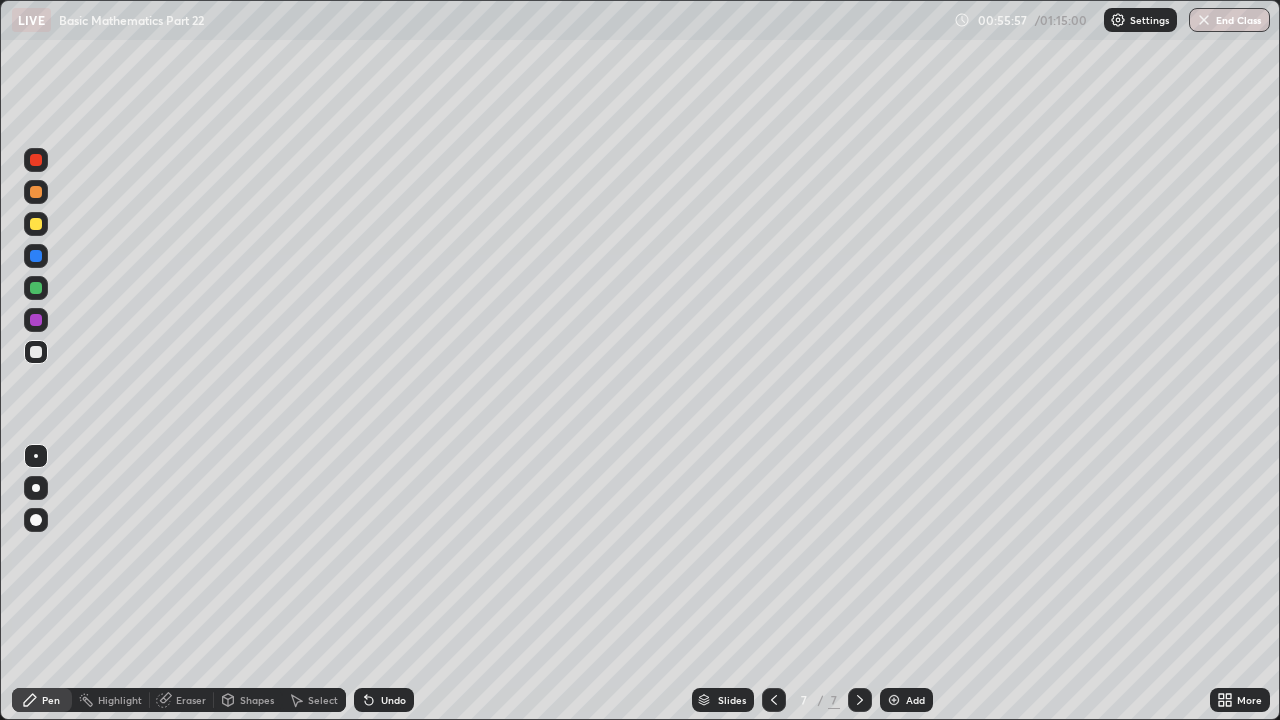 click 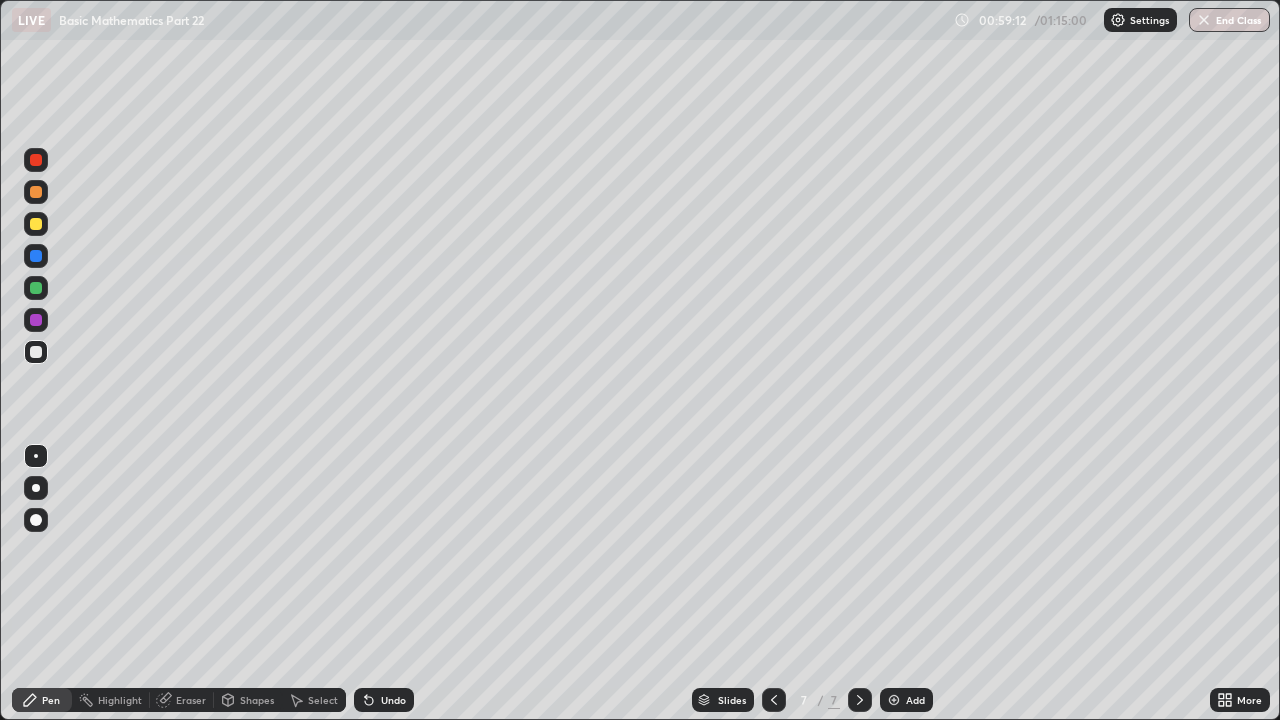 click on "Undo" at bounding box center (384, 700) 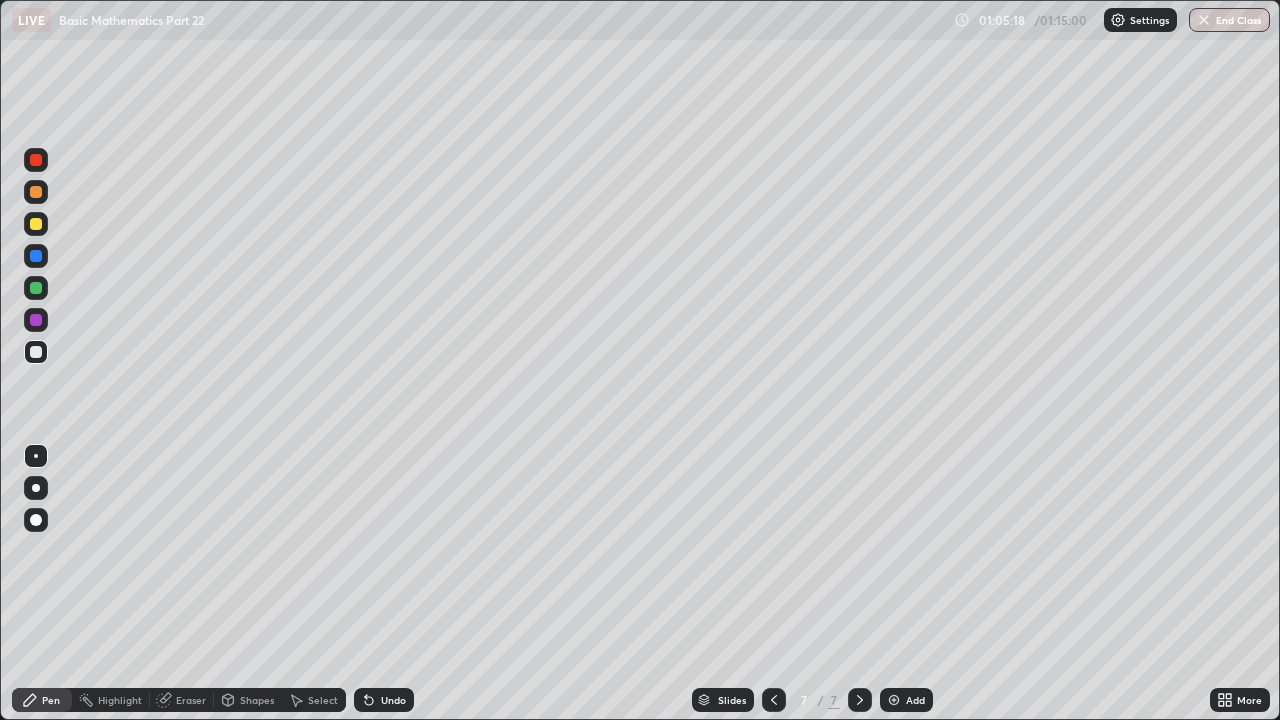 click at bounding box center [894, 700] 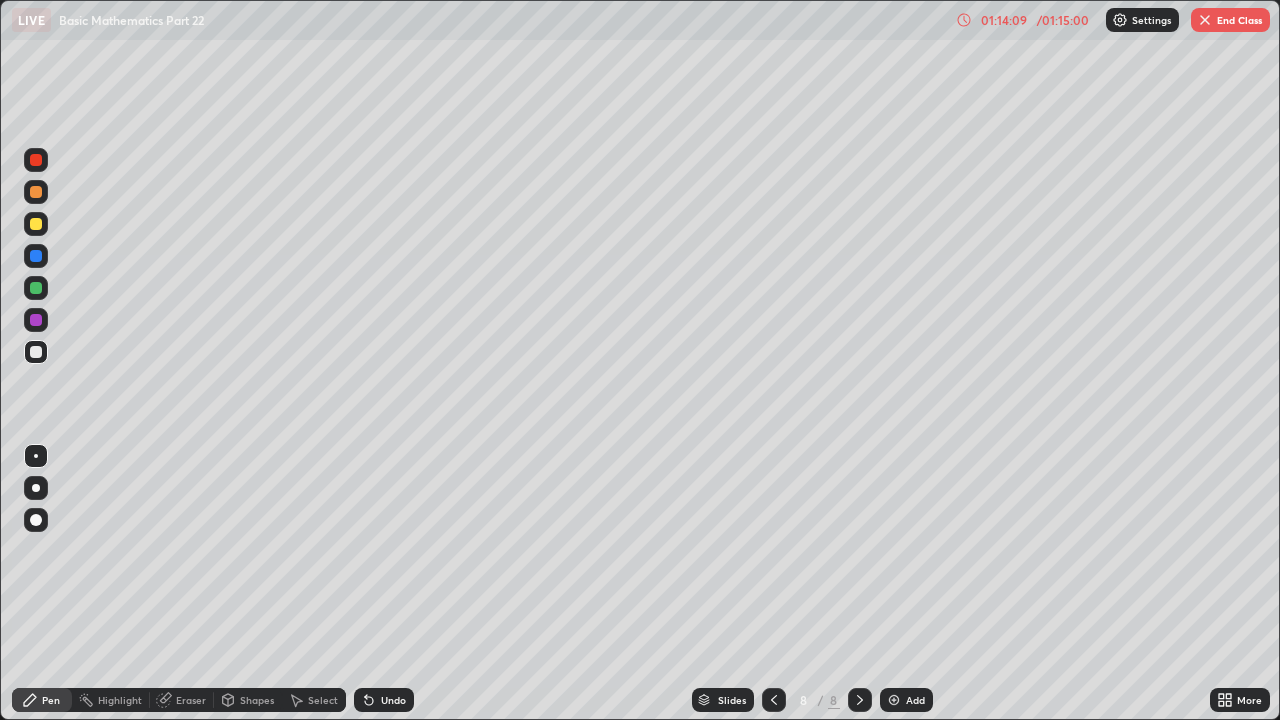 click on "Eraser" at bounding box center (182, 700) 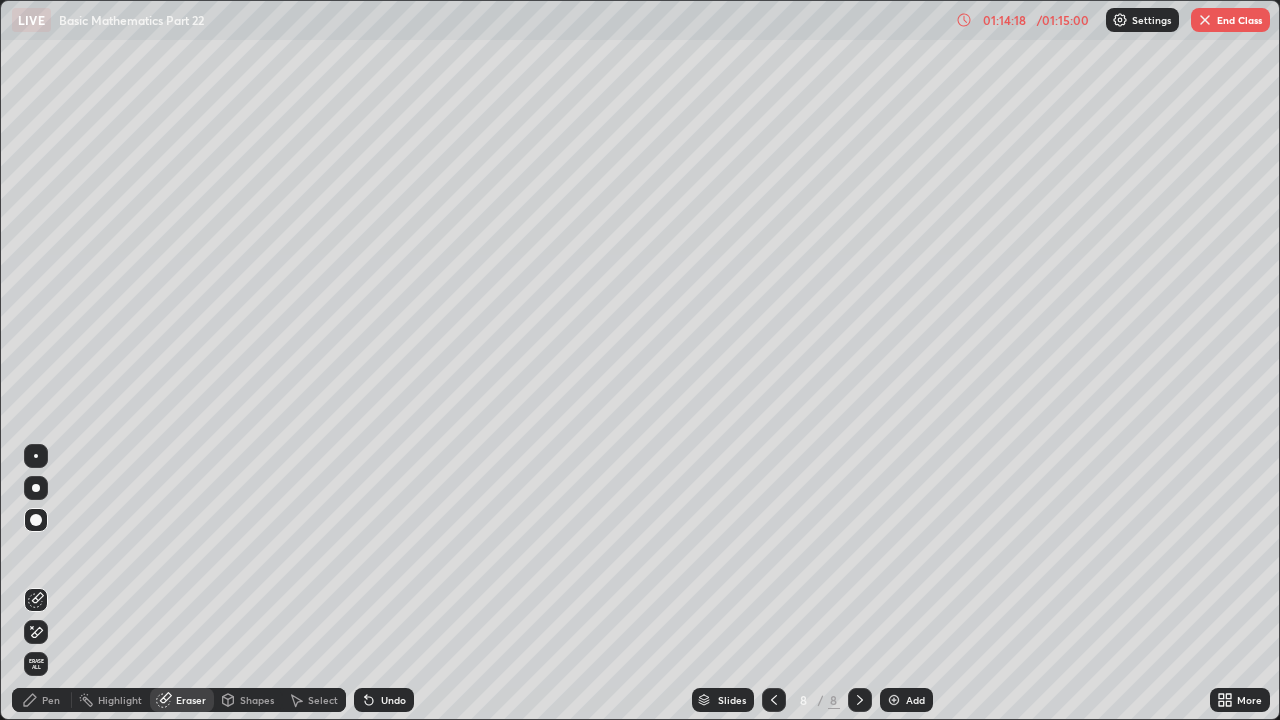 click on "Undo" at bounding box center (393, 700) 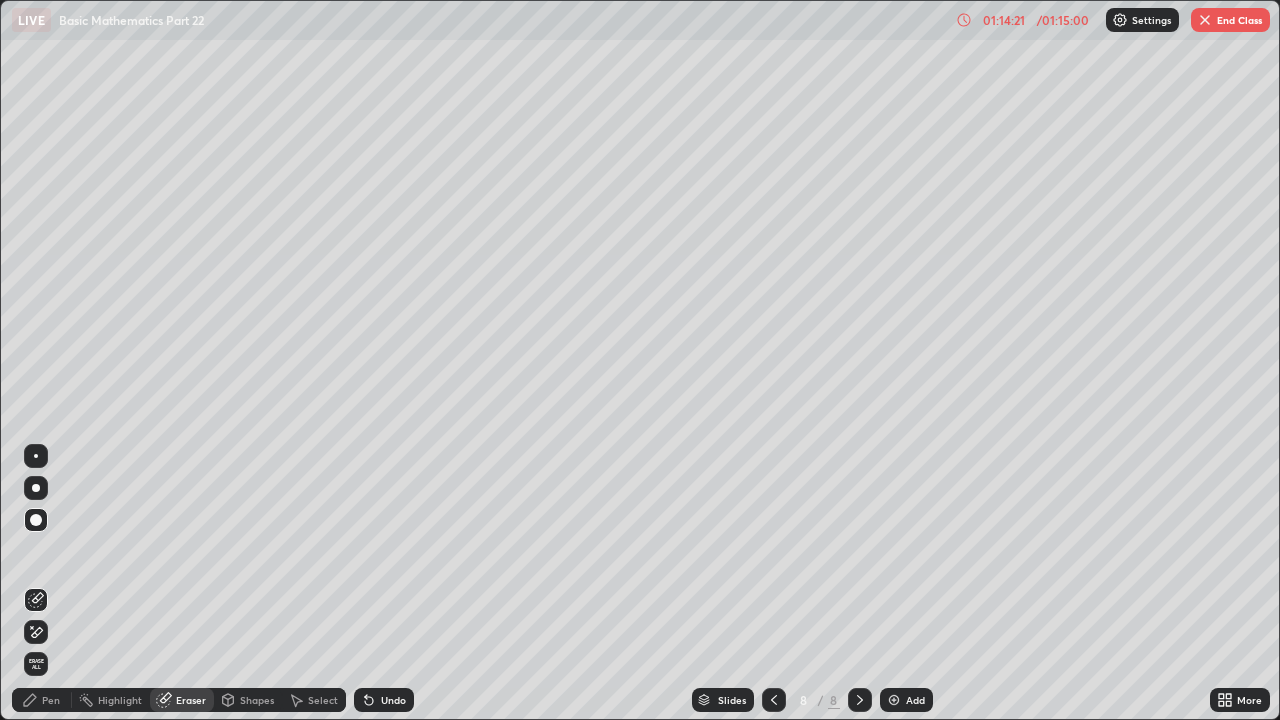 click on "Pen" at bounding box center [51, 700] 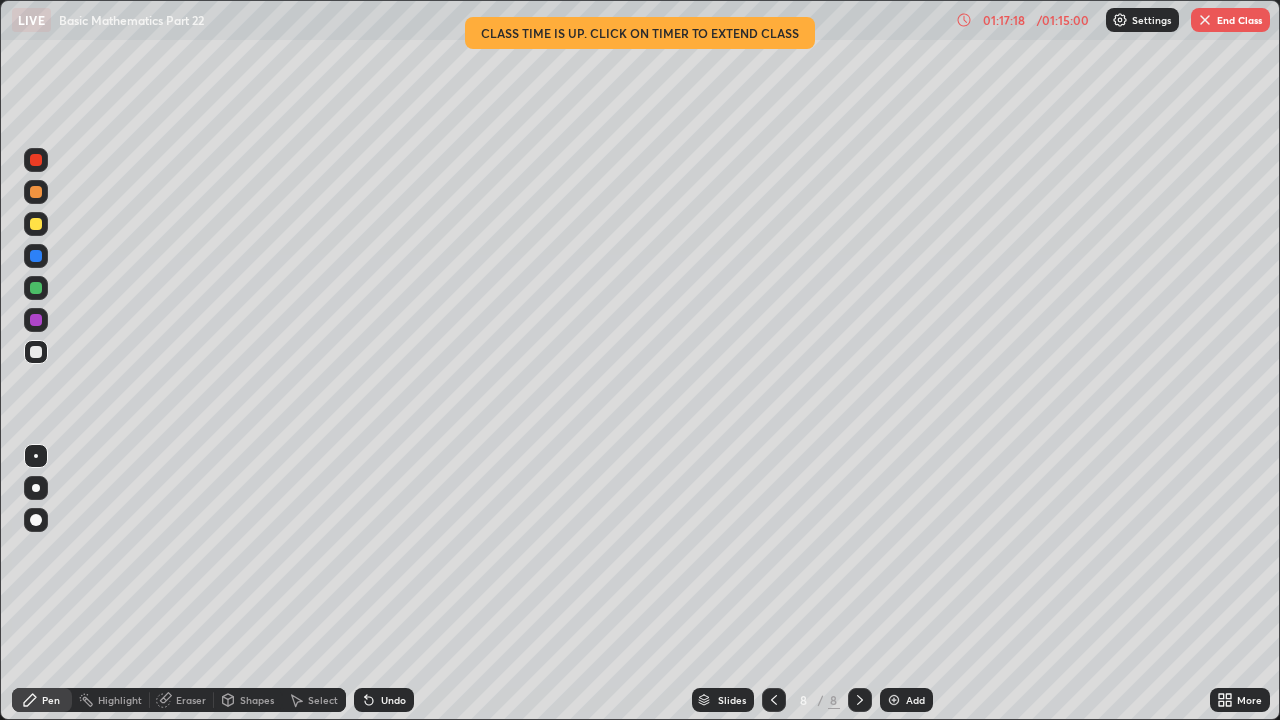 click at bounding box center (894, 700) 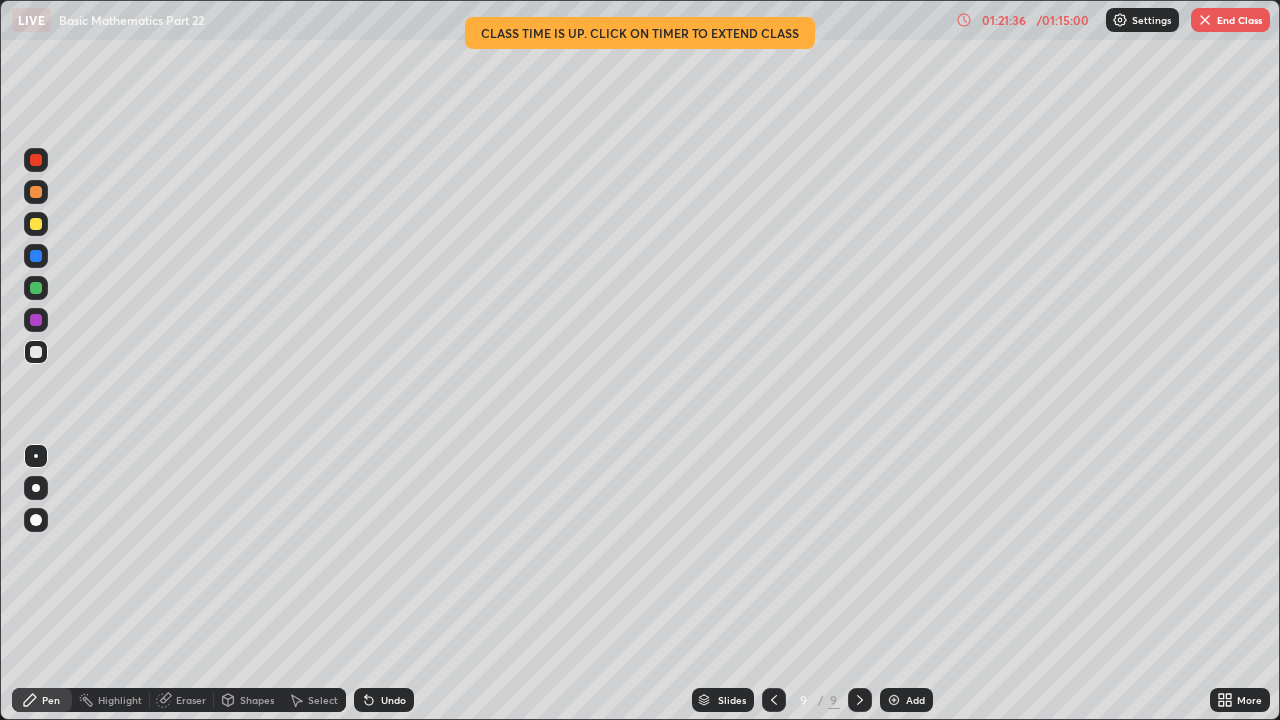 click on "End Class" at bounding box center (1230, 20) 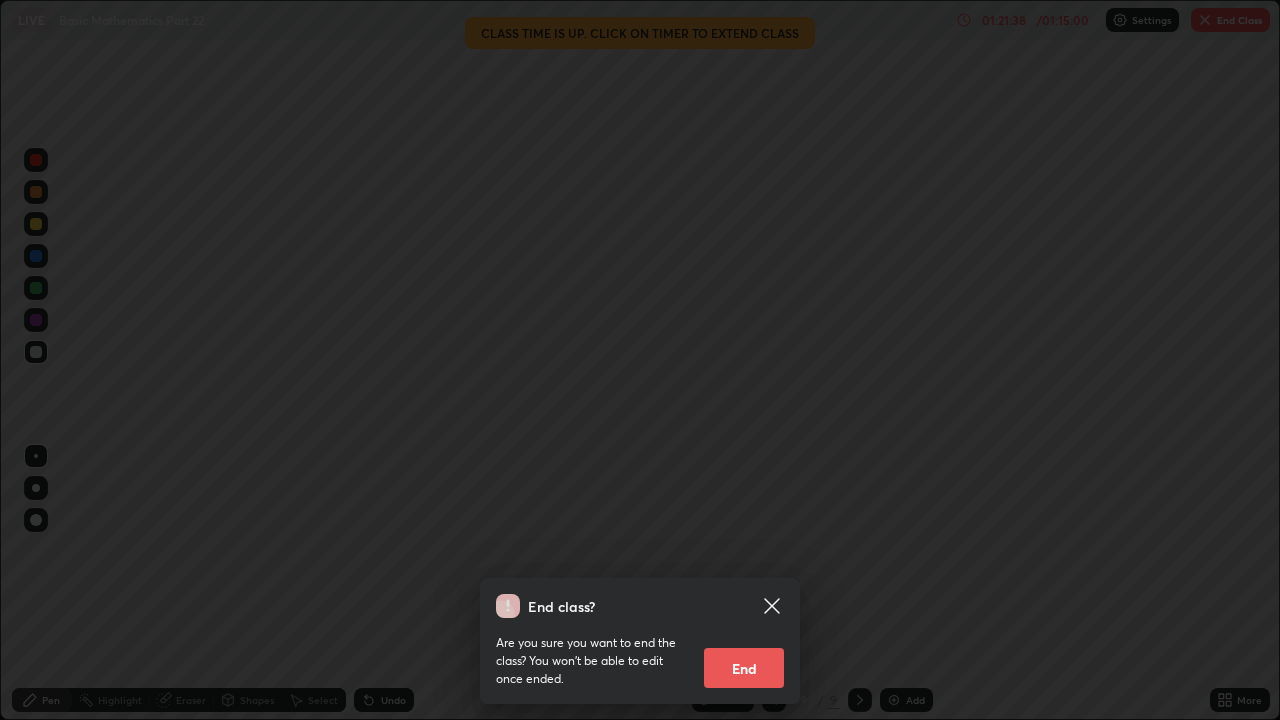 click on "End" at bounding box center (744, 668) 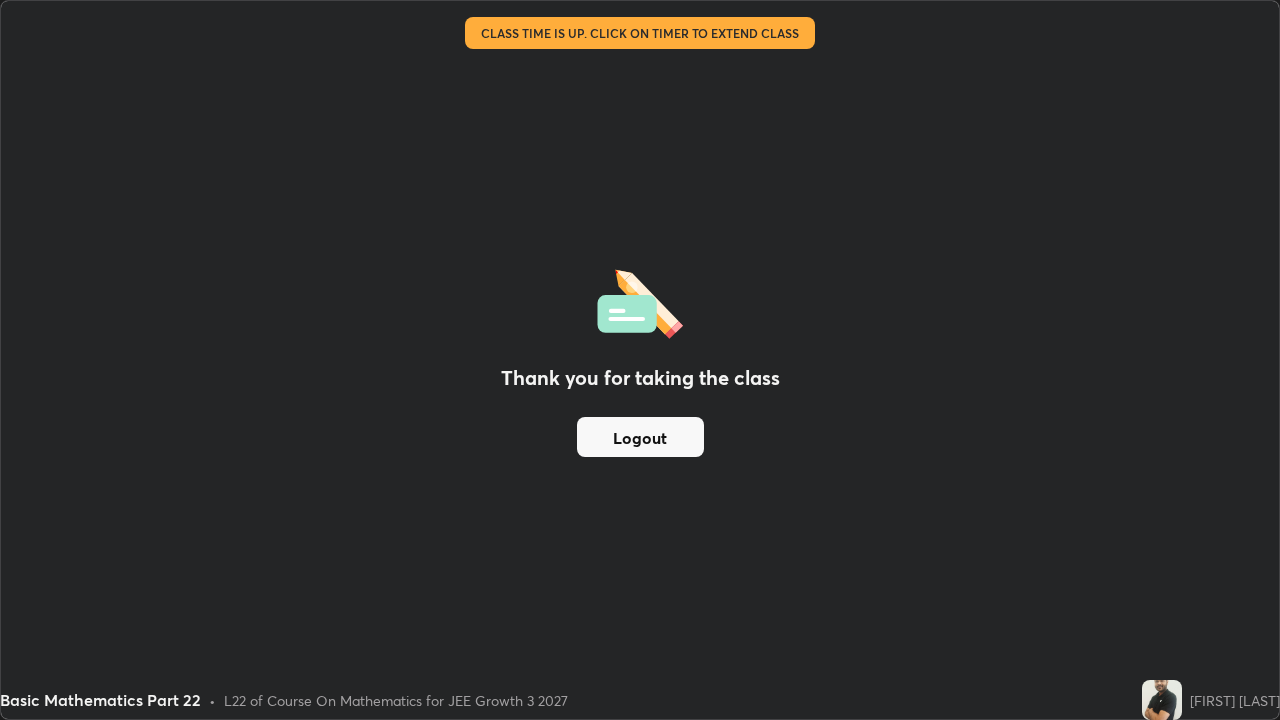 click on "Logout" at bounding box center (640, 437) 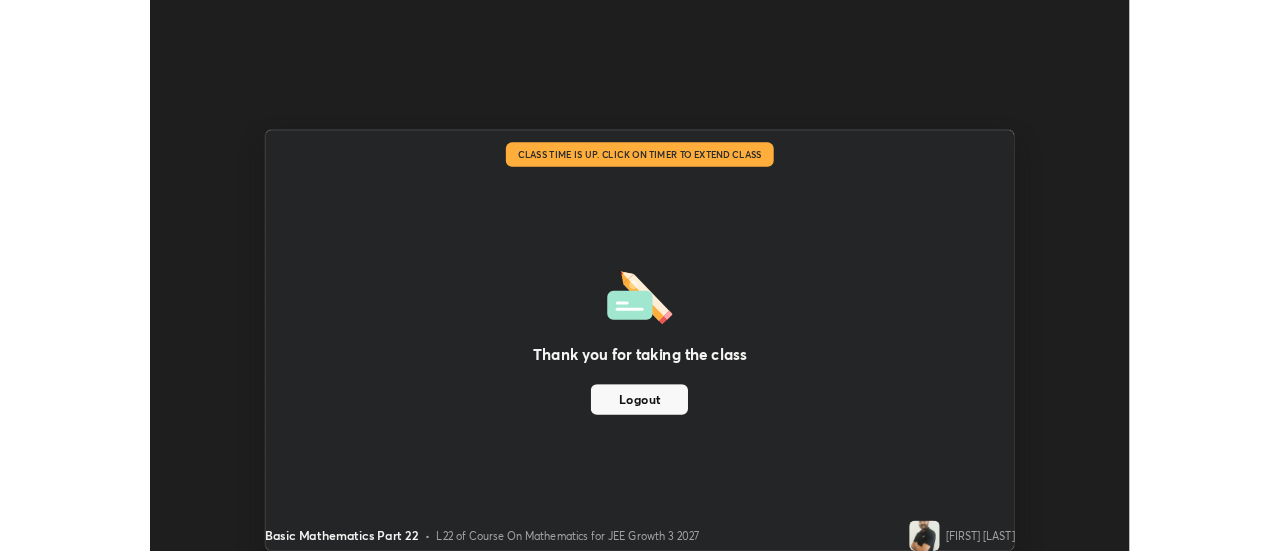 scroll, scrollTop: 551, scrollLeft: 1280, axis: both 